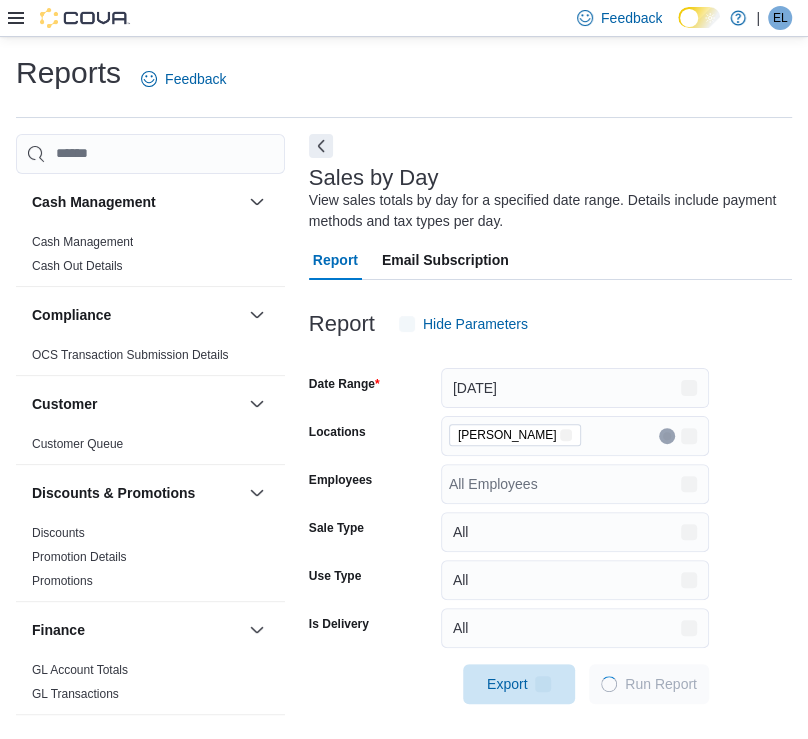 scroll, scrollTop: 5, scrollLeft: 0, axis: vertical 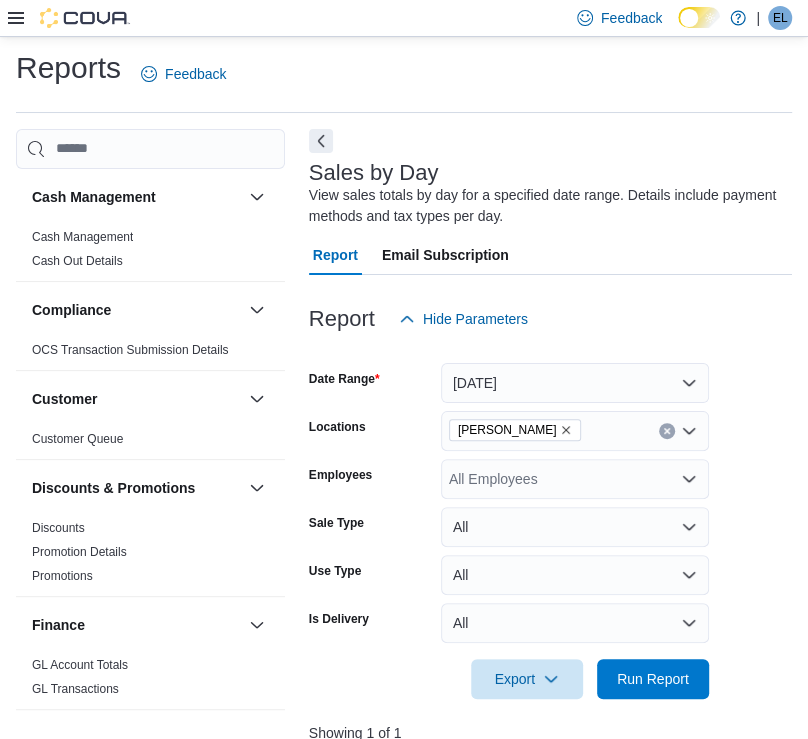 click 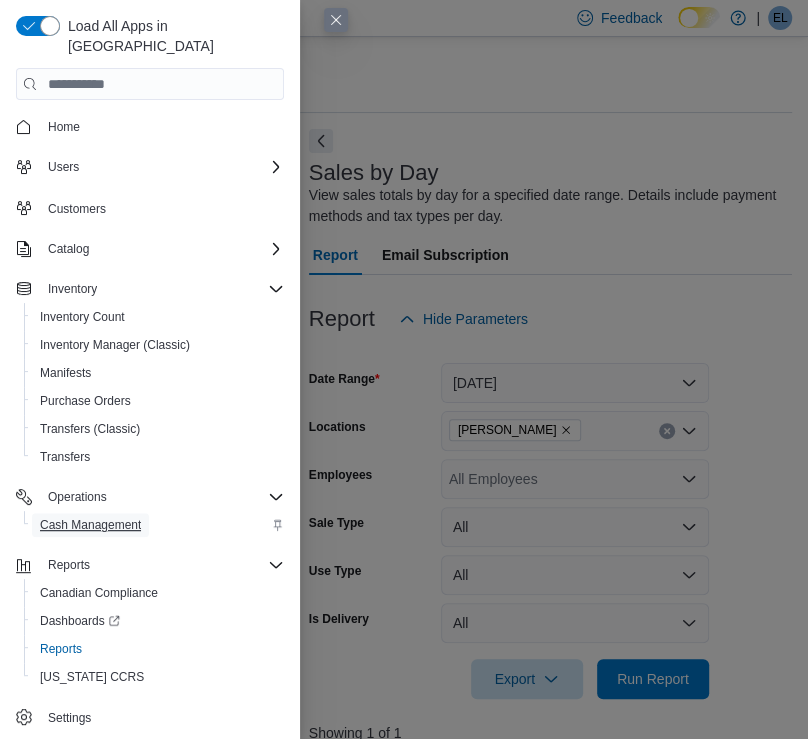 click on "Cash Management" at bounding box center (90, 525) 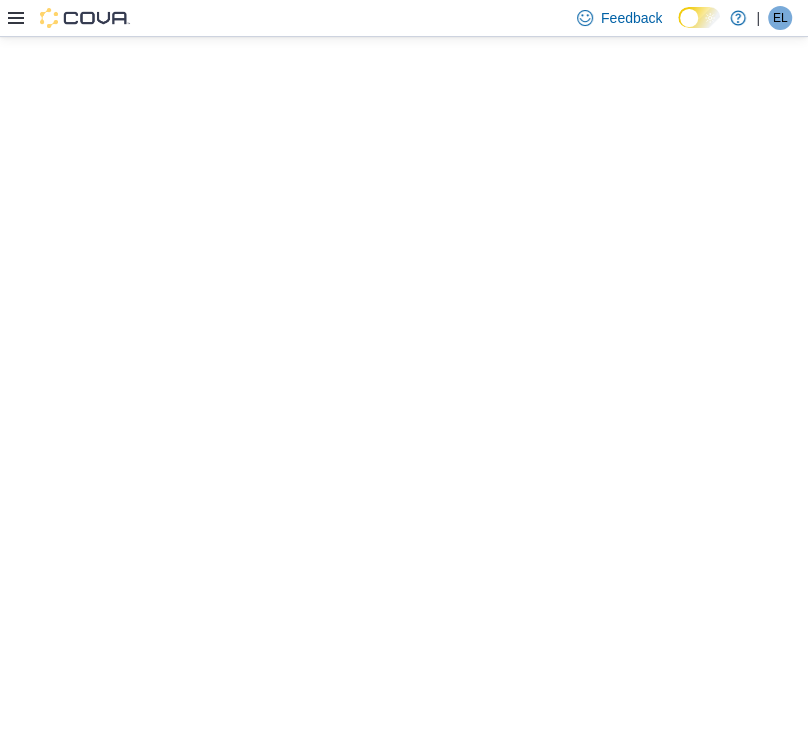 scroll, scrollTop: 0, scrollLeft: 0, axis: both 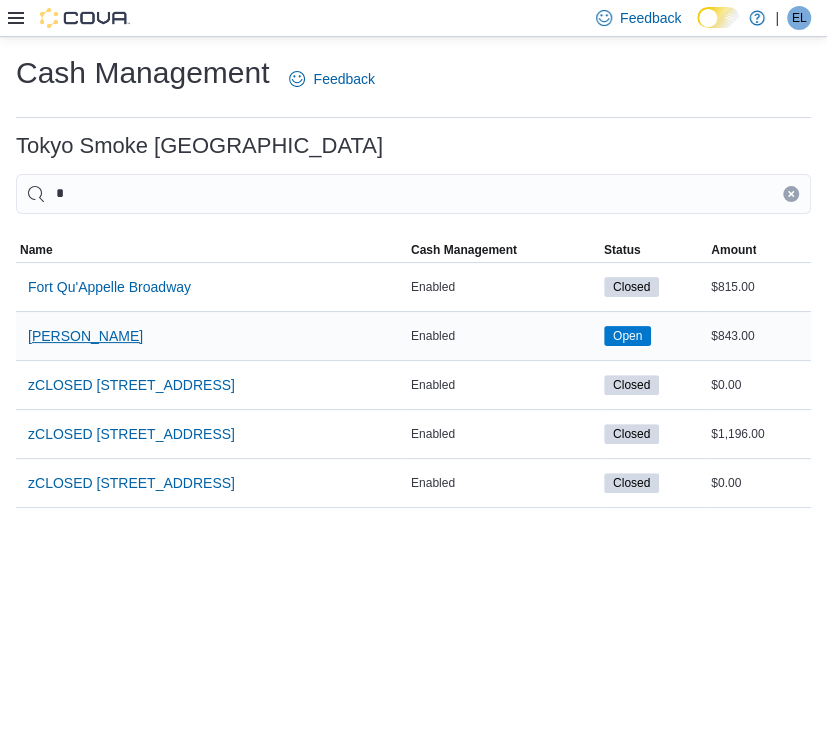type on "*" 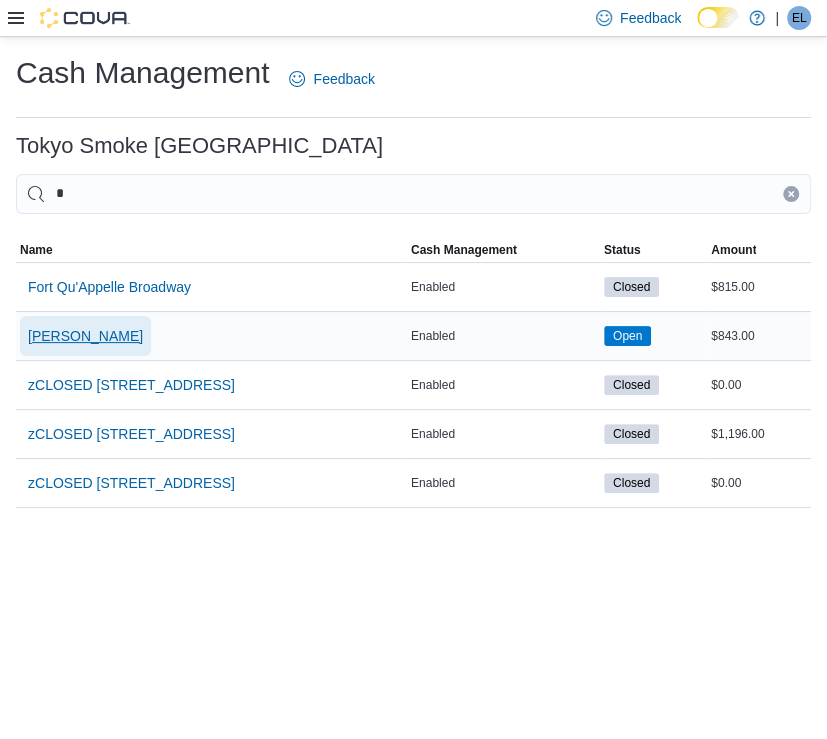 click on "[PERSON_NAME]" at bounding box center [85, 336] 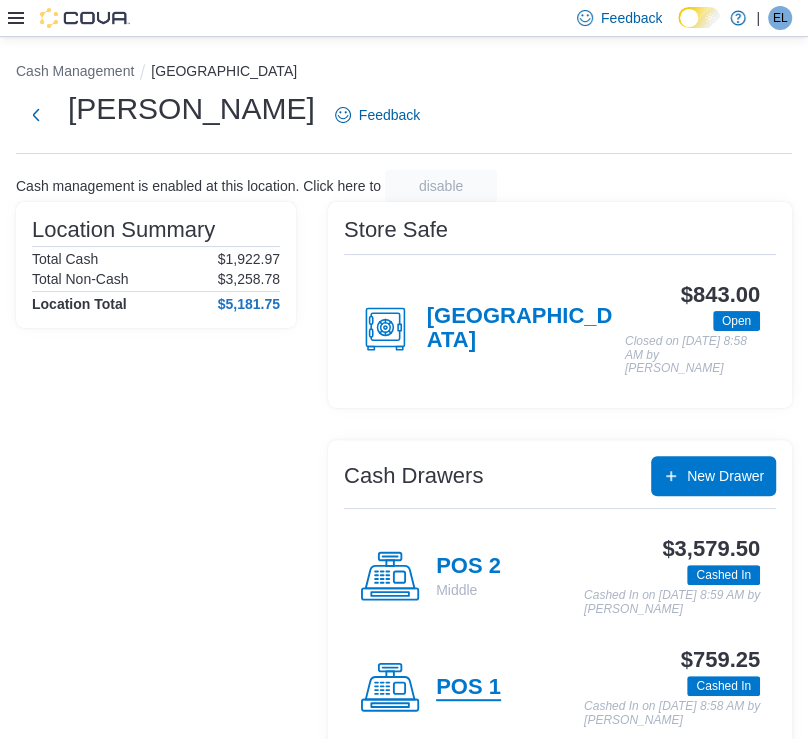 click on "POS 1" at bounding box center [468, 688] 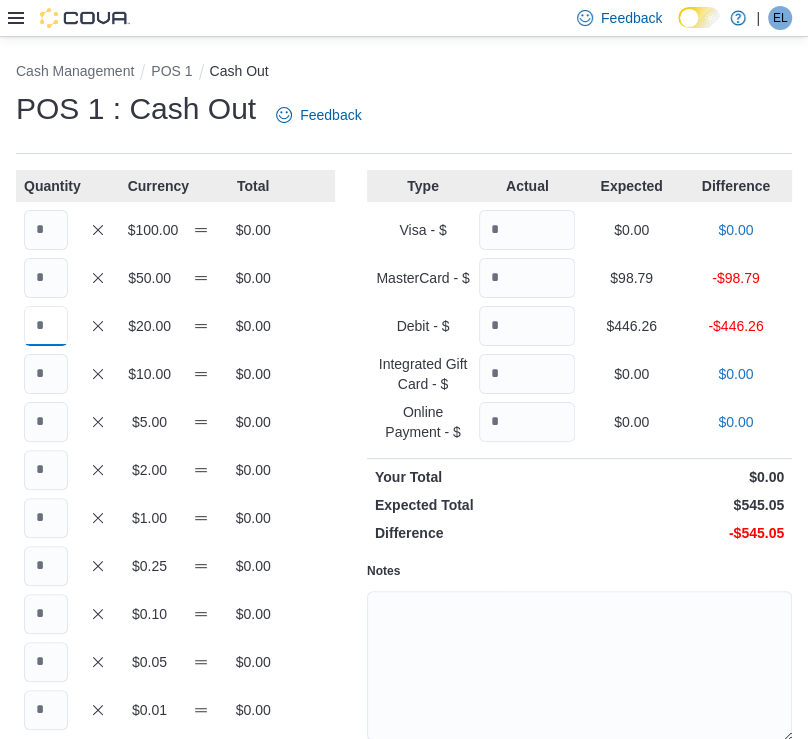 click at bounding box center (46, 326) 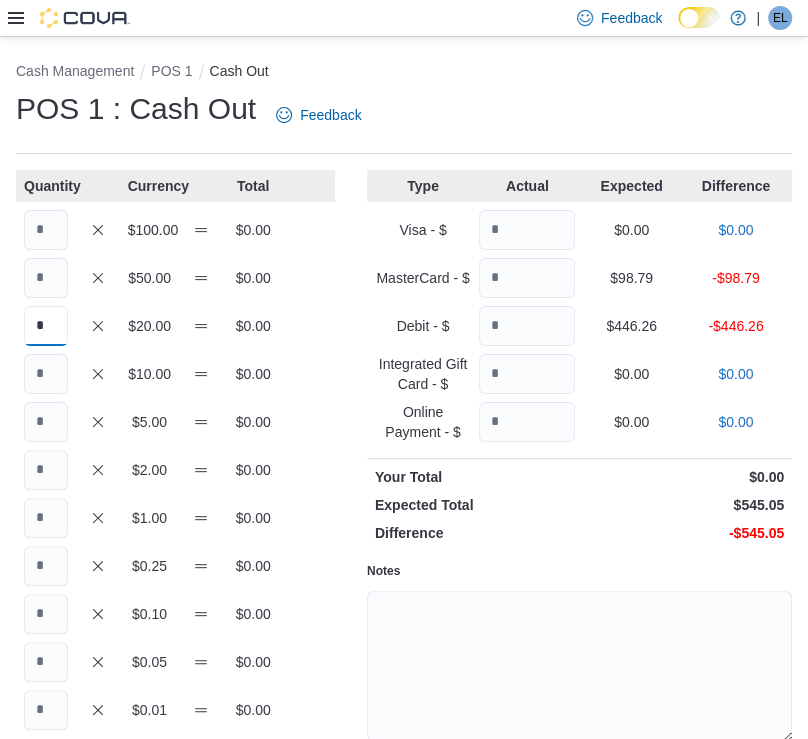 type on "*" 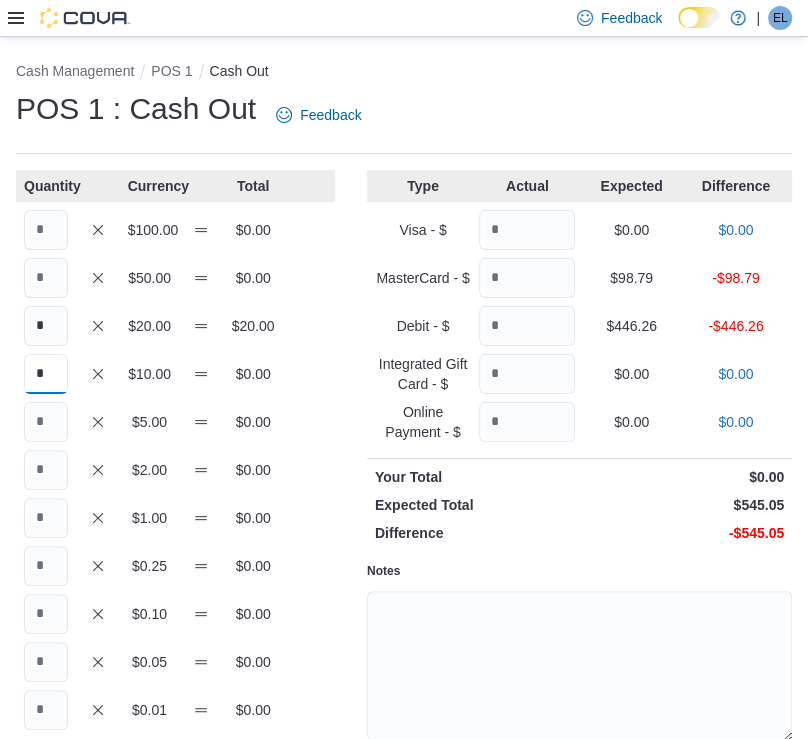 type on "*" 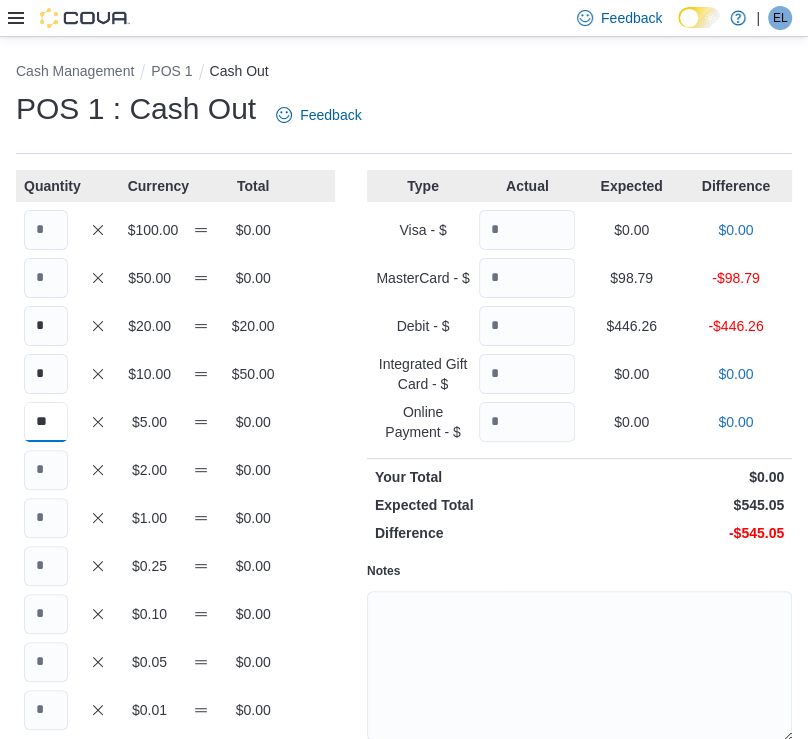 type on "**" 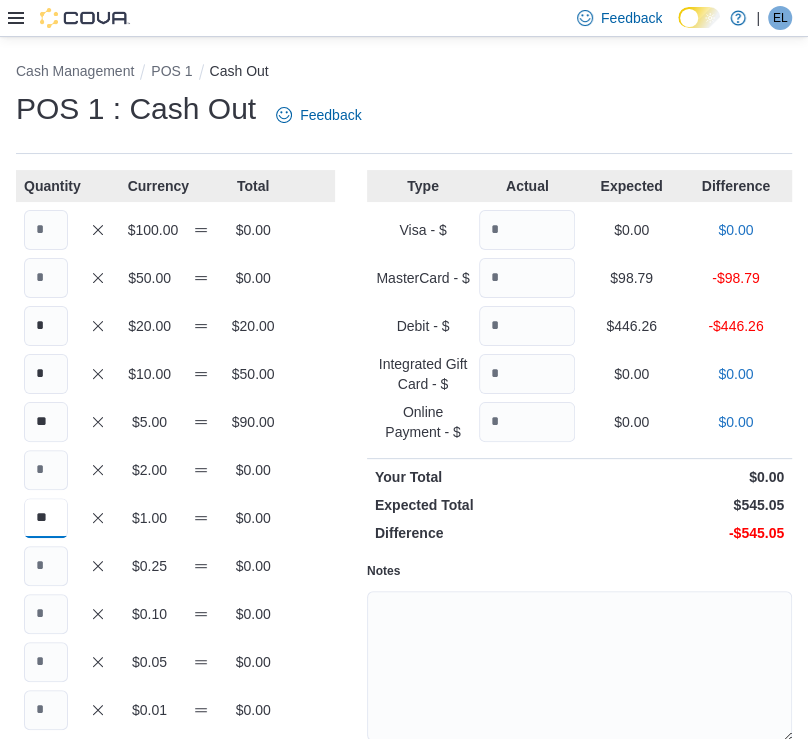 type on "**" 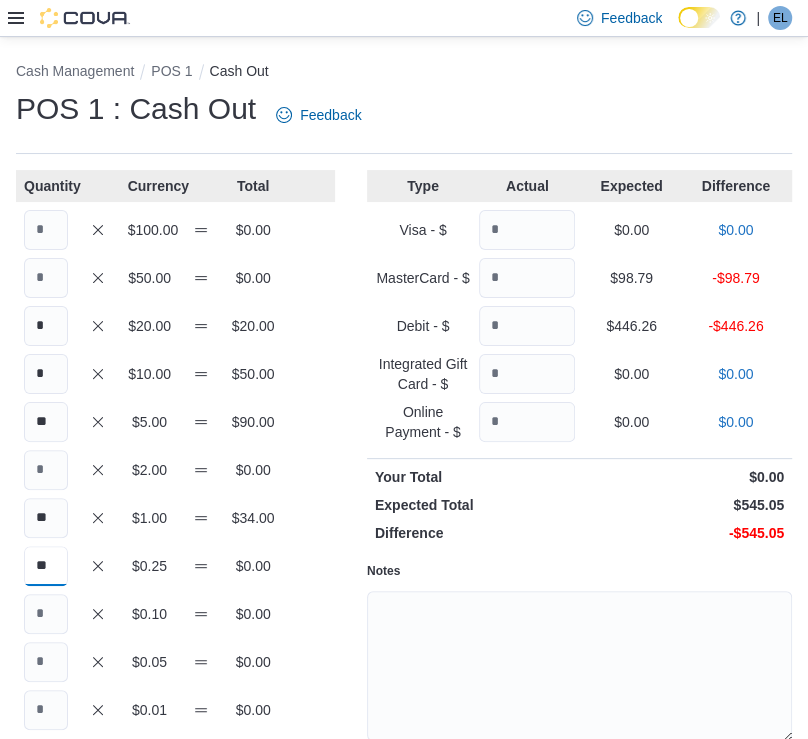 type on "**" 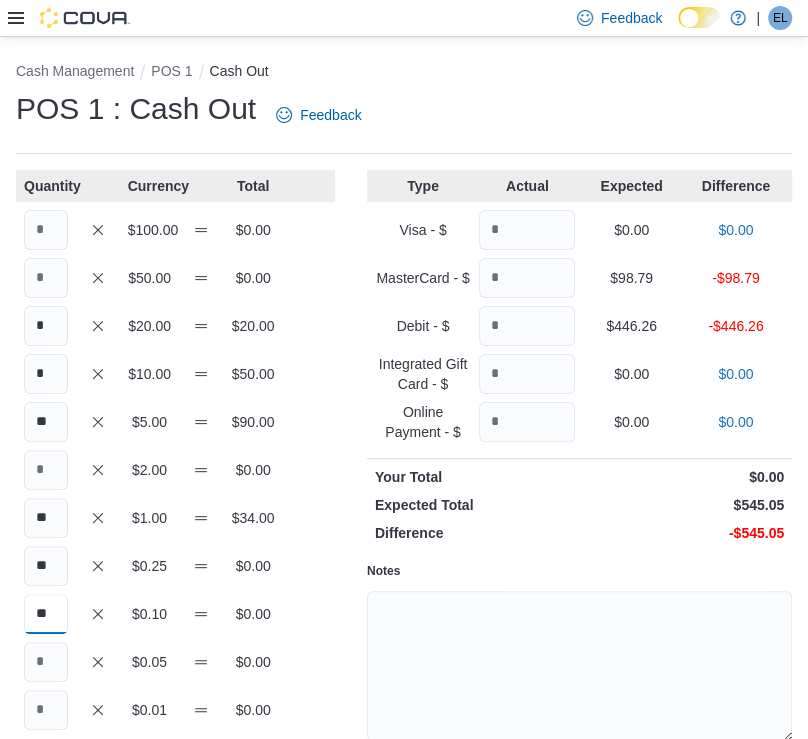 type on "**" 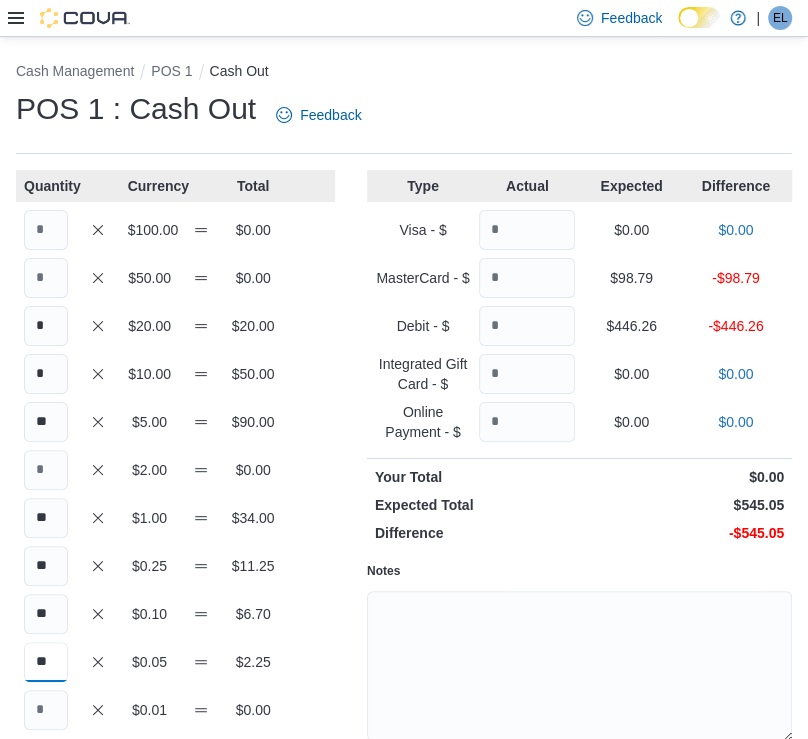 scroll, scrollTop: 115, scrollLeft: 0, axis: vertical 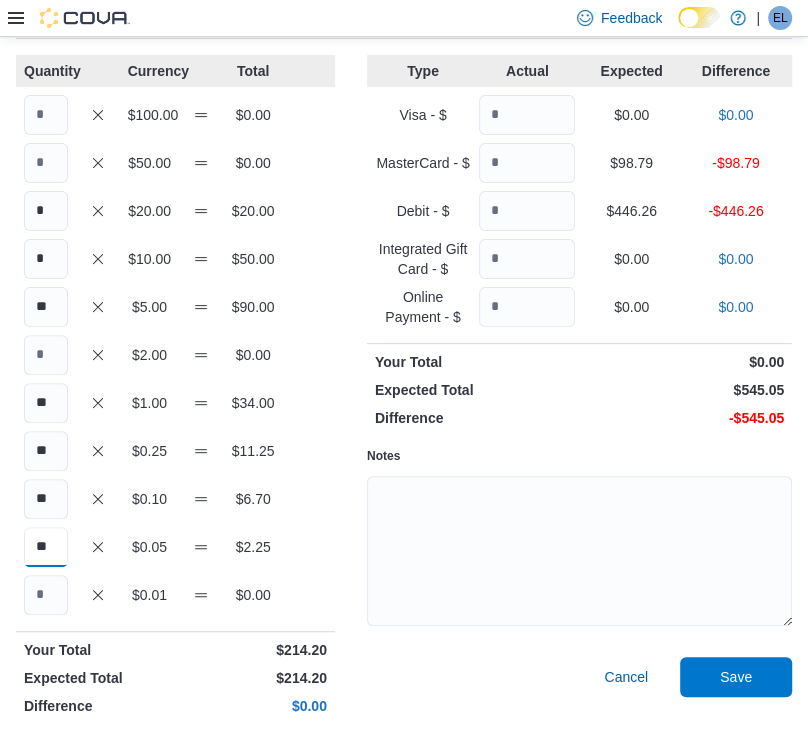 type on "**" 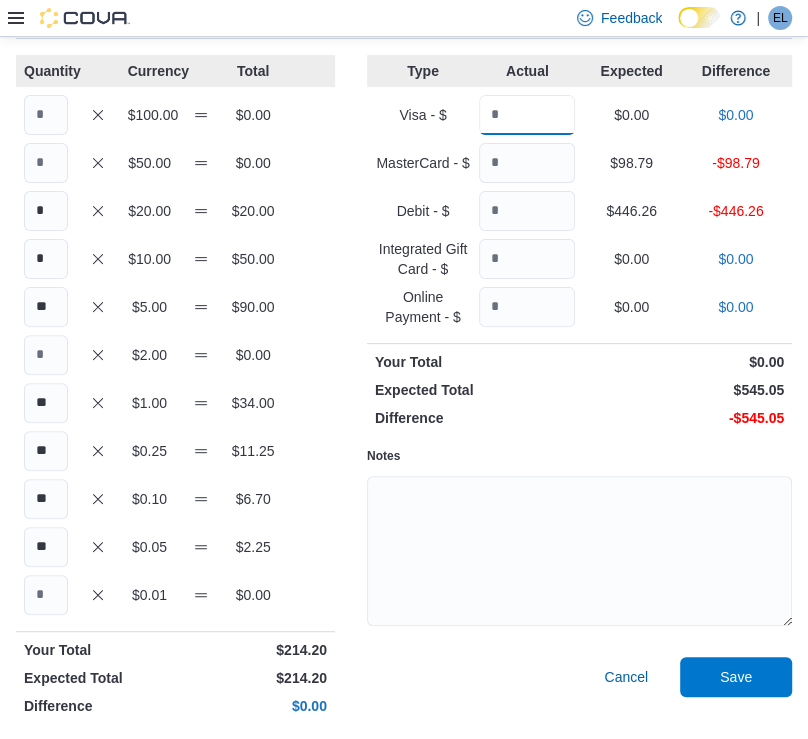 click at bounding box center (527, 115) 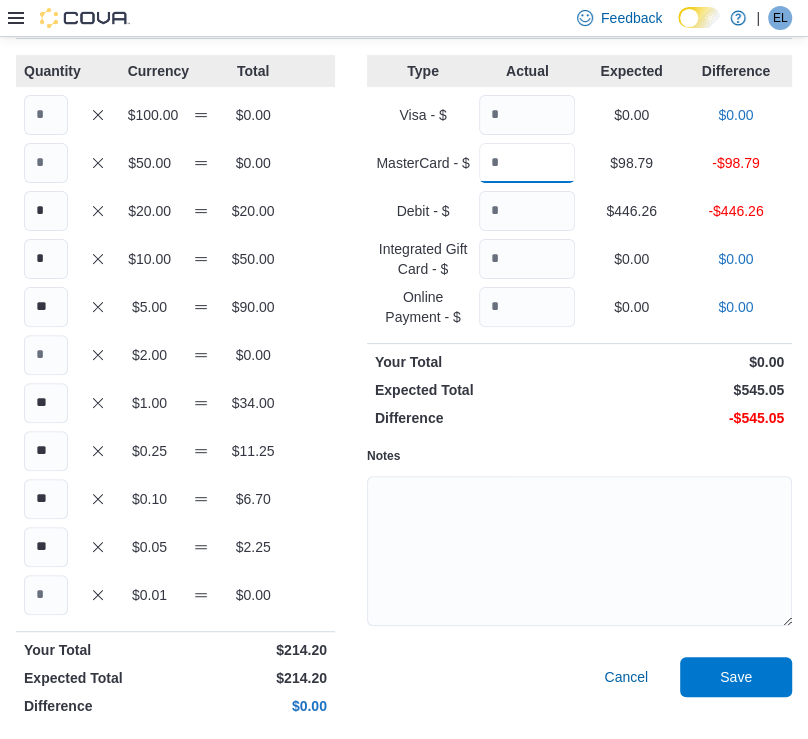 click at bounding box center [527, 163] 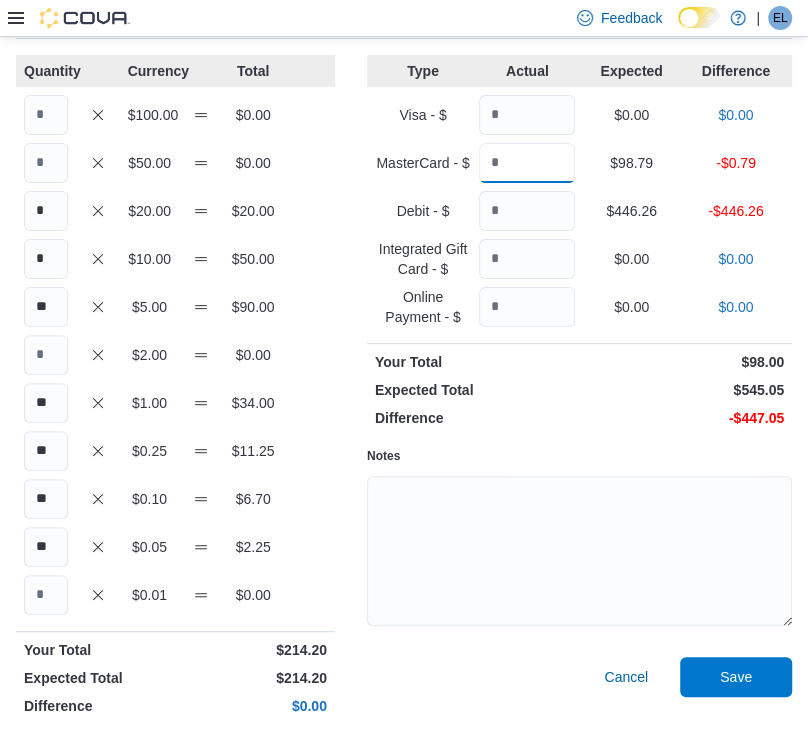 type on "*****" 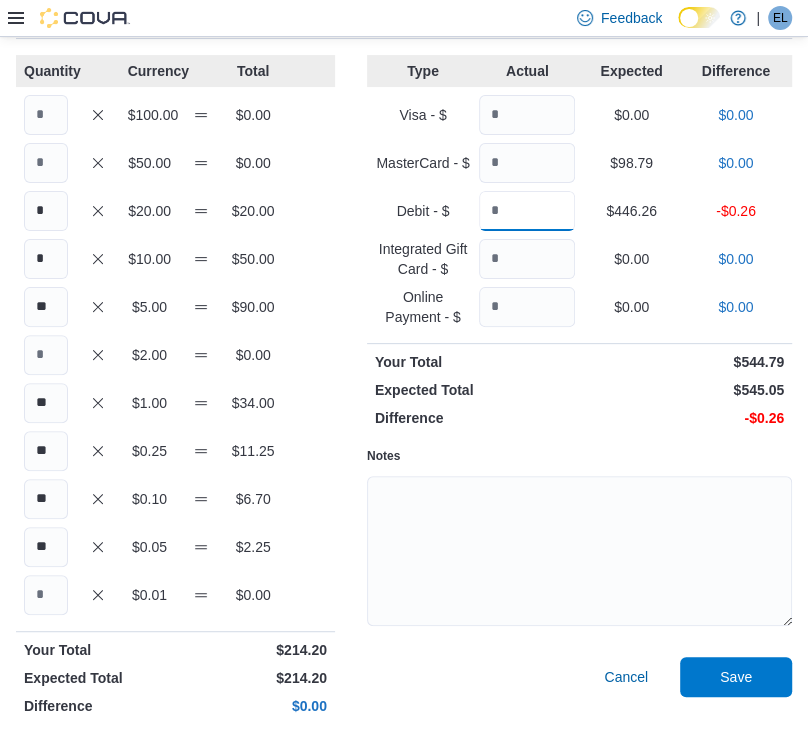 click on "***" at bounding box center (527, 211) 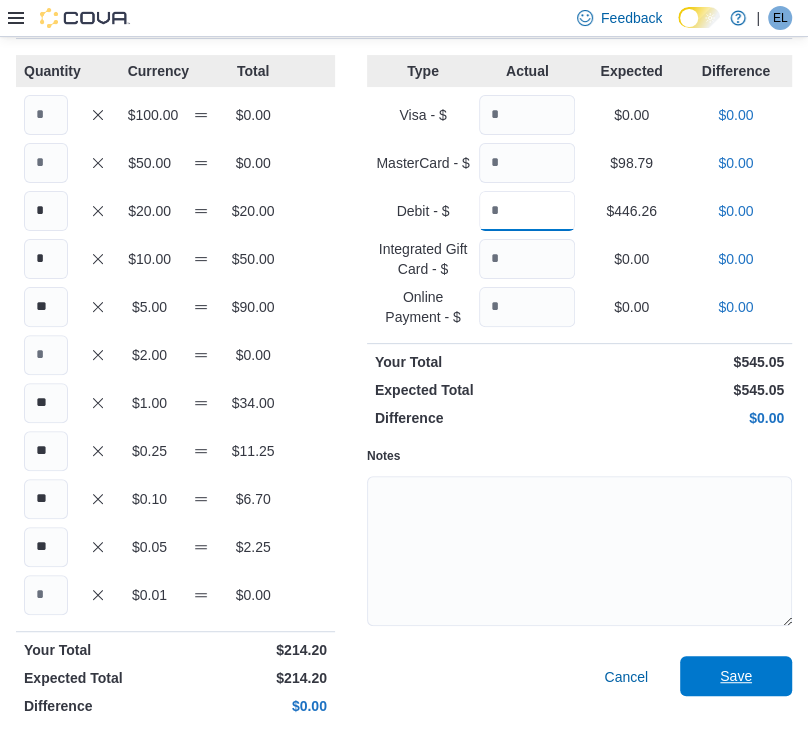 type on "******" 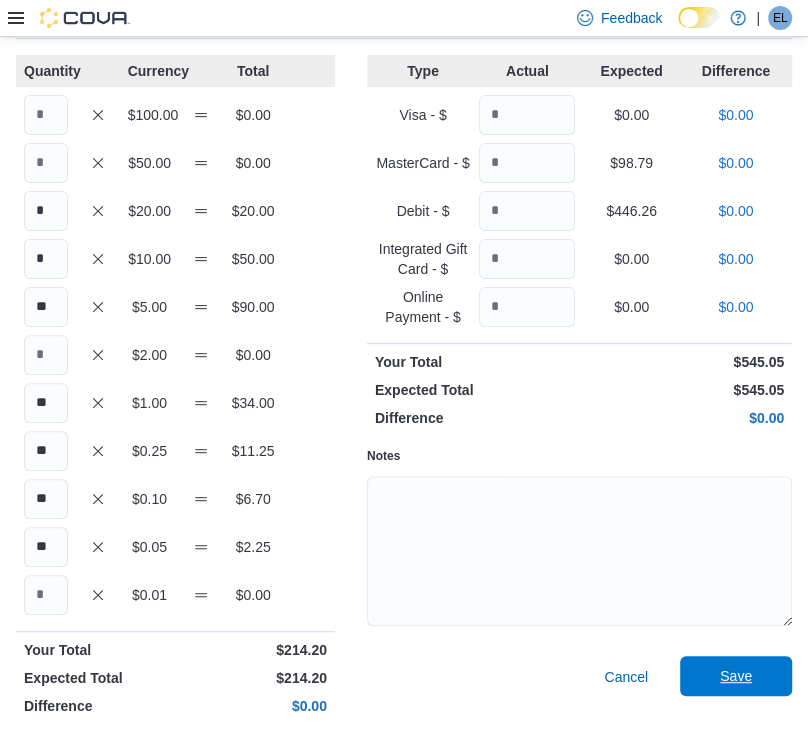 click on "Save" at bounding box center [736, 676] 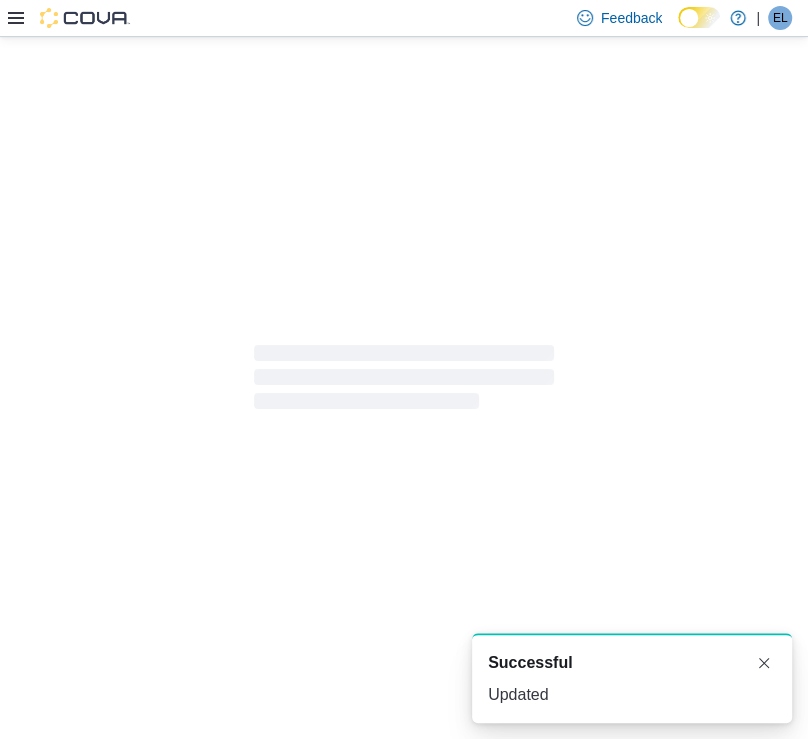 scroll, scrollTop: 0, scrollLeft: 0, axis: both 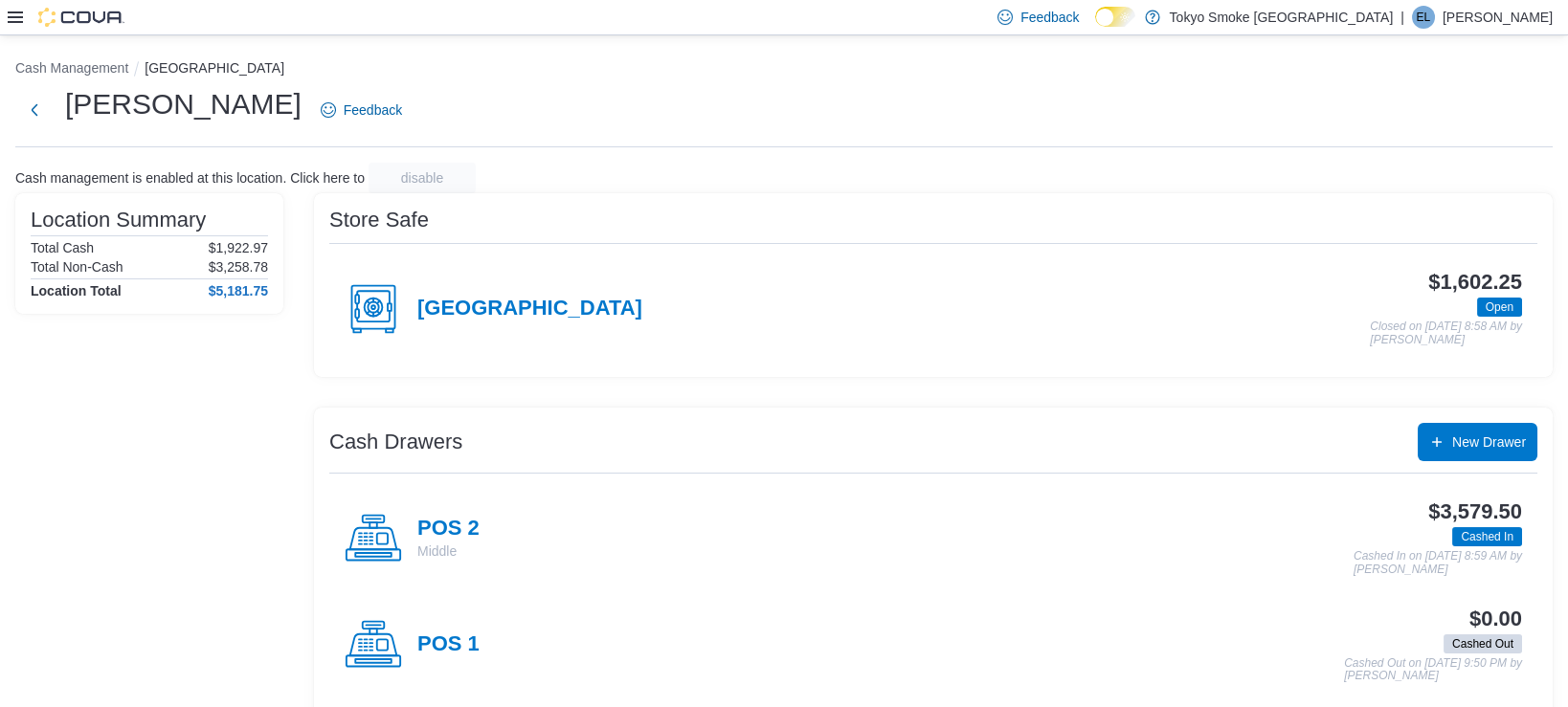 click 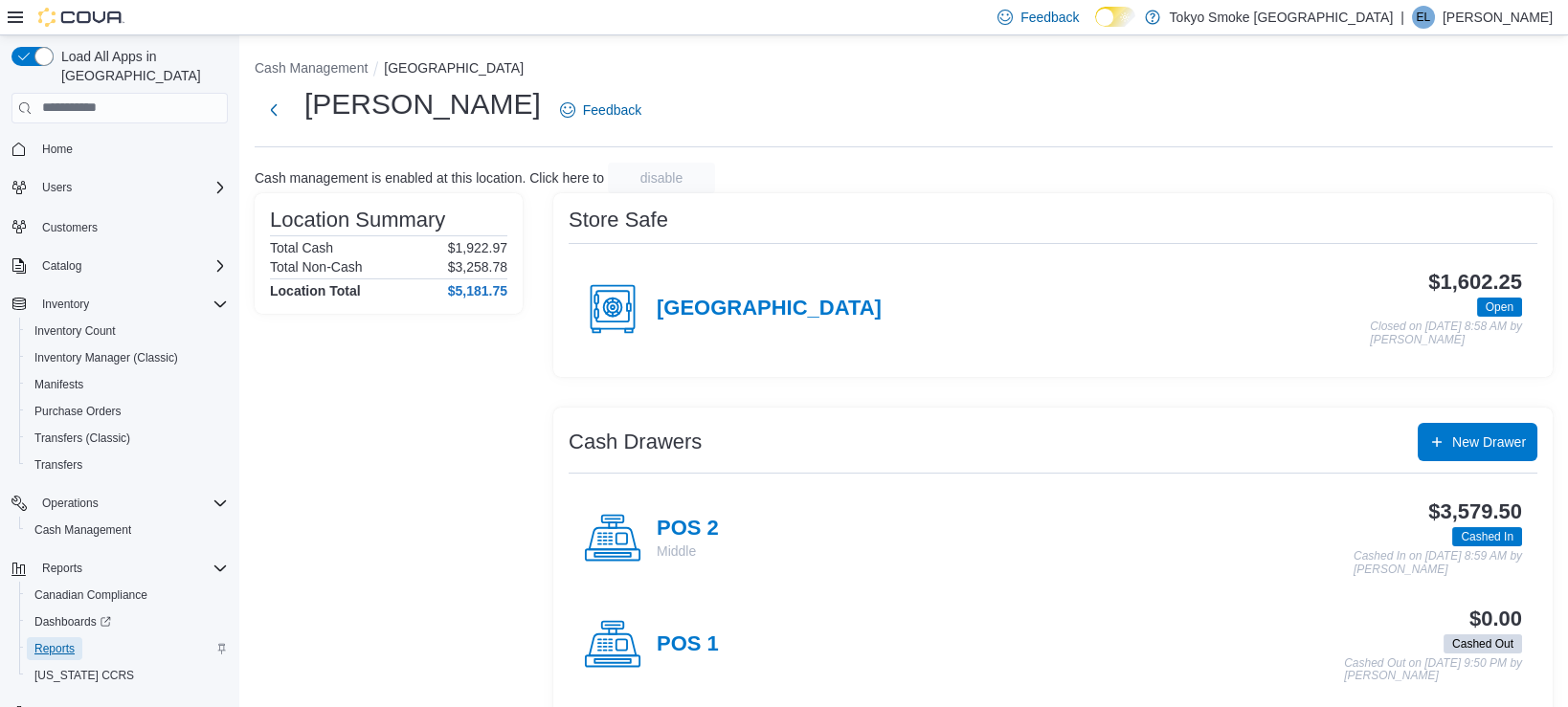 click on "Reports" at bounding box center [55, 649] 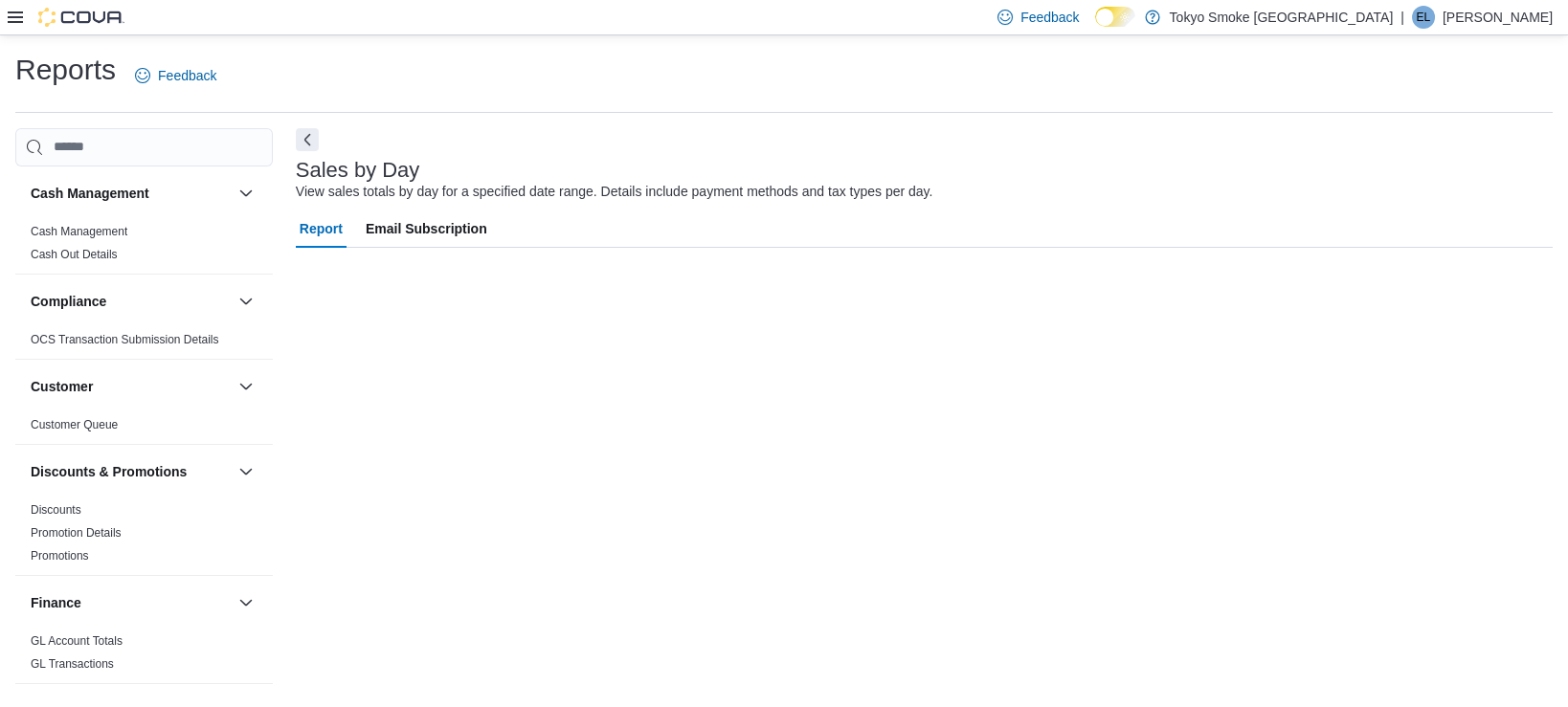 scroll, scrollTop: 5, scrollLeft: 0, axis: vertical 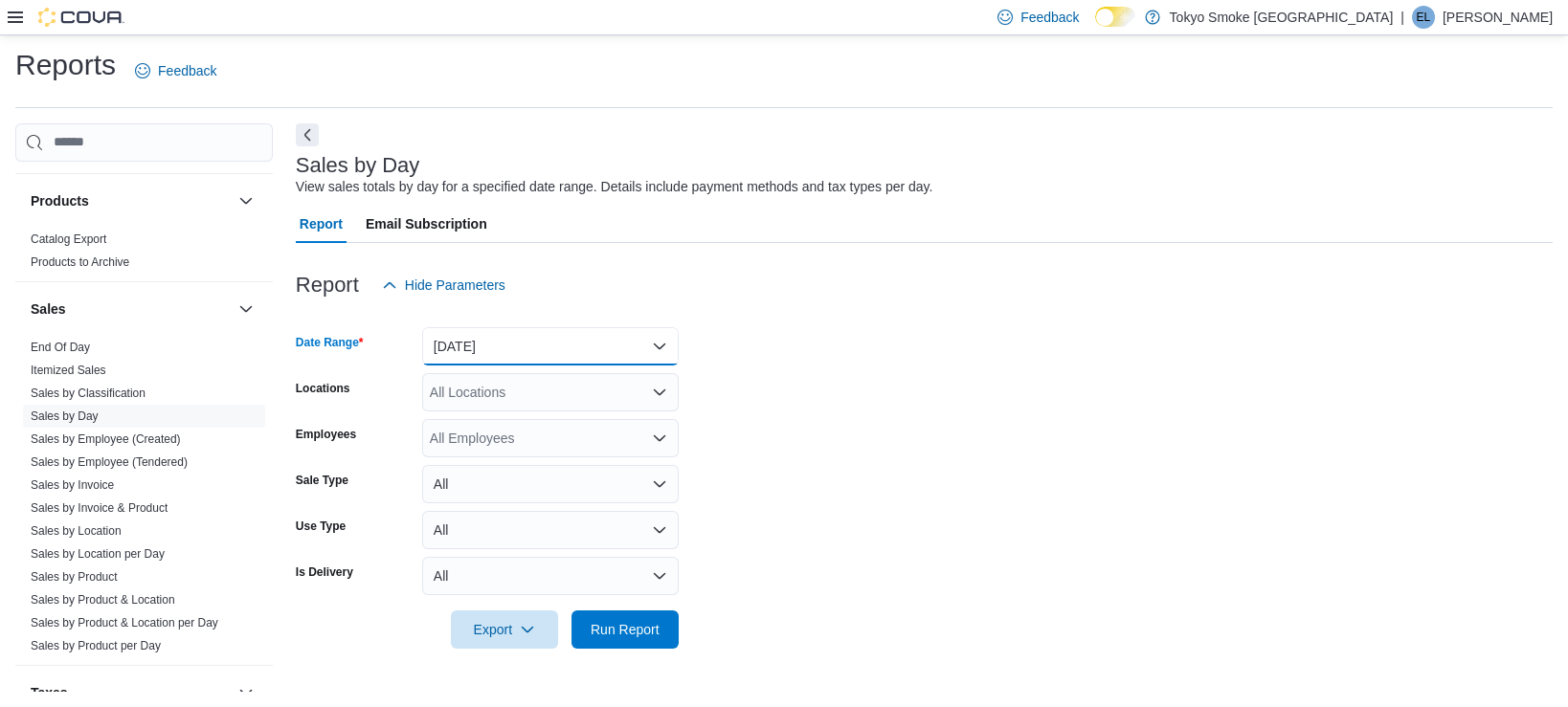 click on "[DATE]" at bounding box center (550, 346) 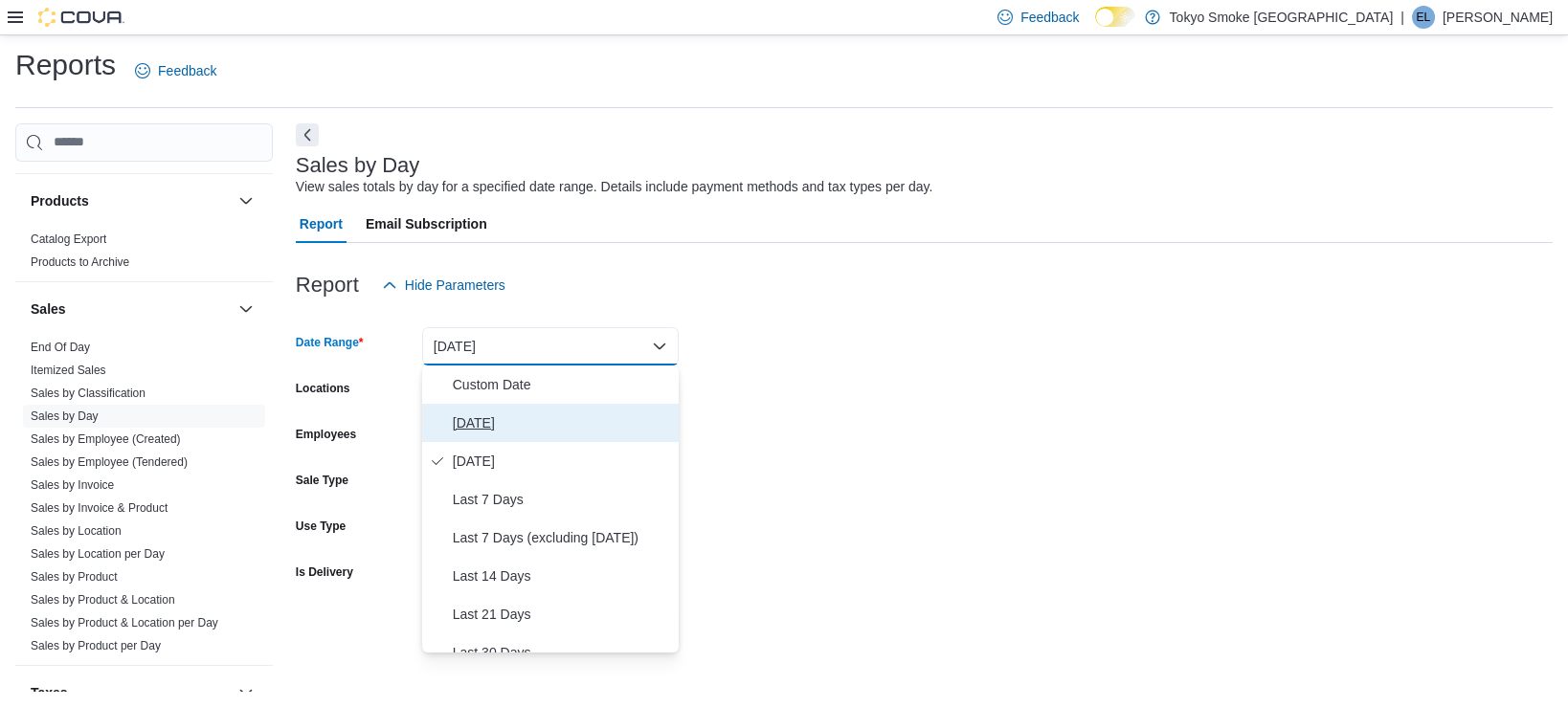 click on "[DATE]" at bounding box center [562, 423] 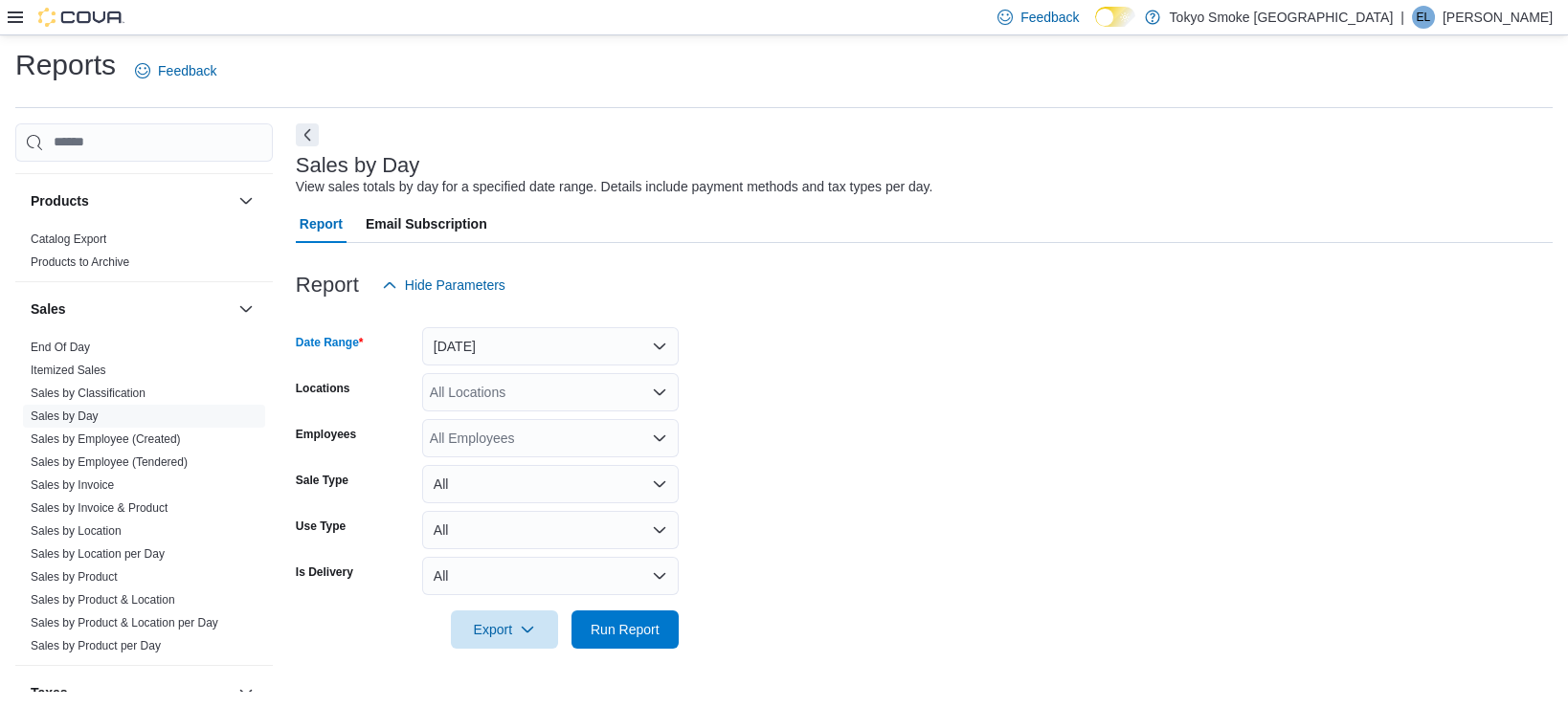 click on "All Locations" at bounding box center [550, 392] 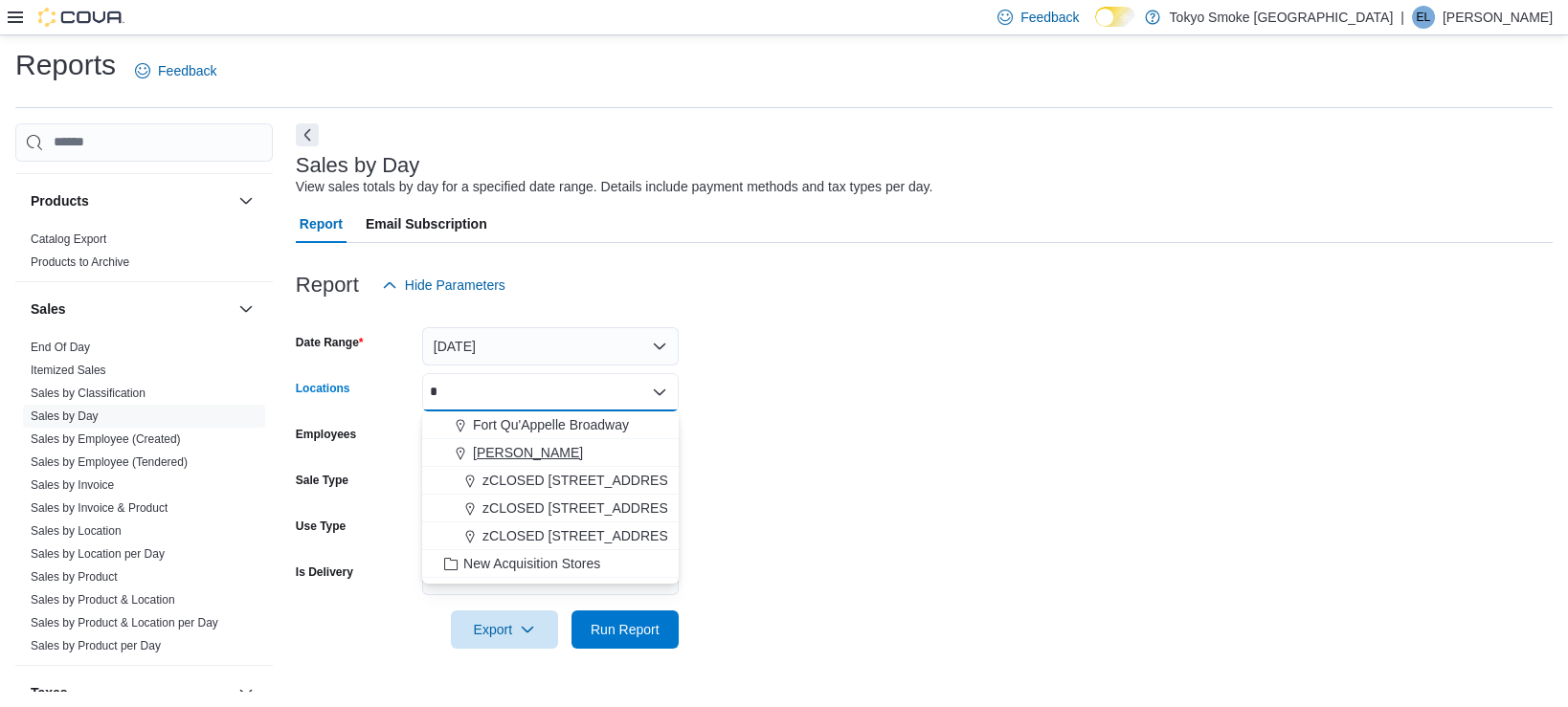 type on "*" 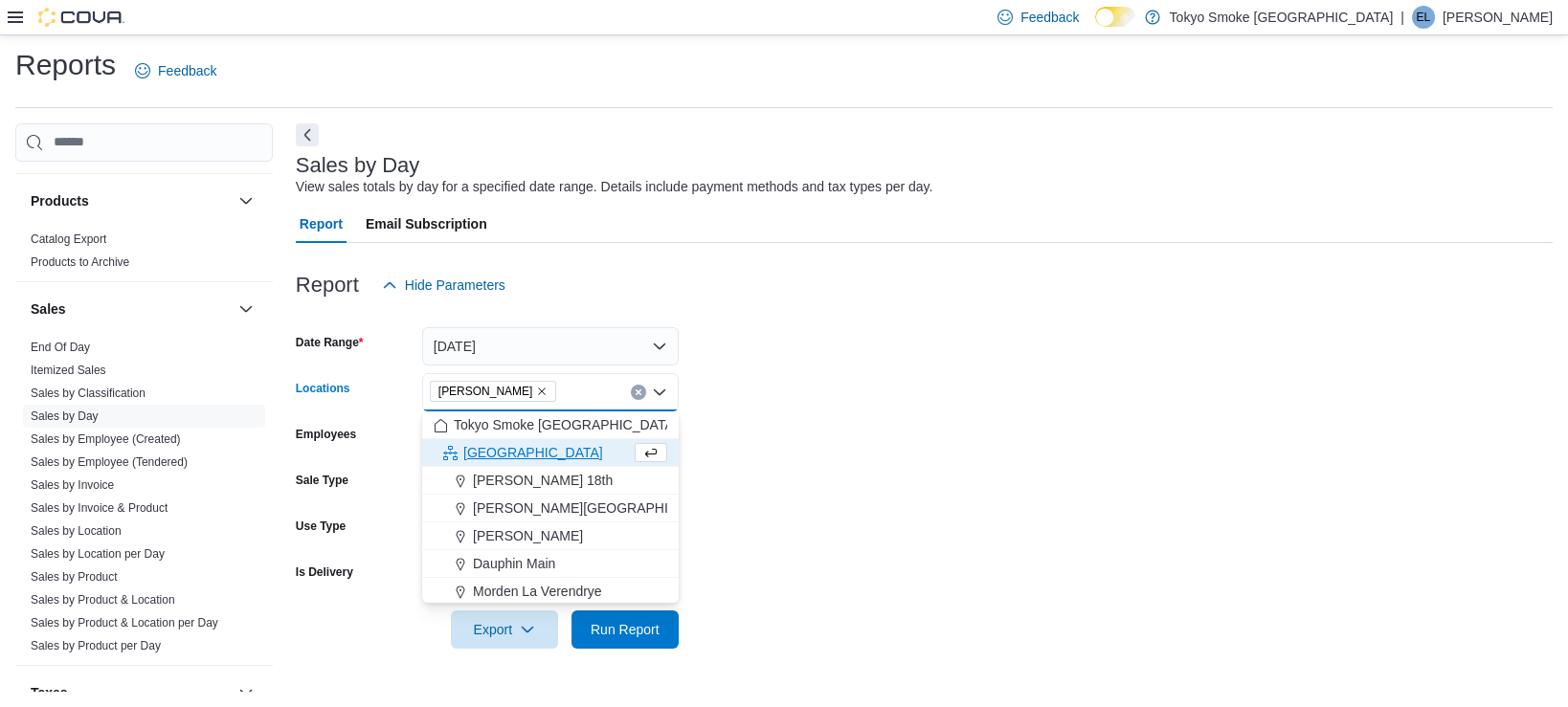 click on "Date Range [DATE] Locations [GEOGRAPHIC_DATA][PERSON_NAME] Combo box. Selected. [PERSON_NAME]. Press Backspace to delete [PERSON_NAME]. Combo box input. All Locations. Type some text or, to display a list of choices, press Down Arrow. To exit the list of choices, press Escape. Employees All Employees Sale Type All Use Type All Is Delivery All Export  Run Report" at bounding box center (924, 476) 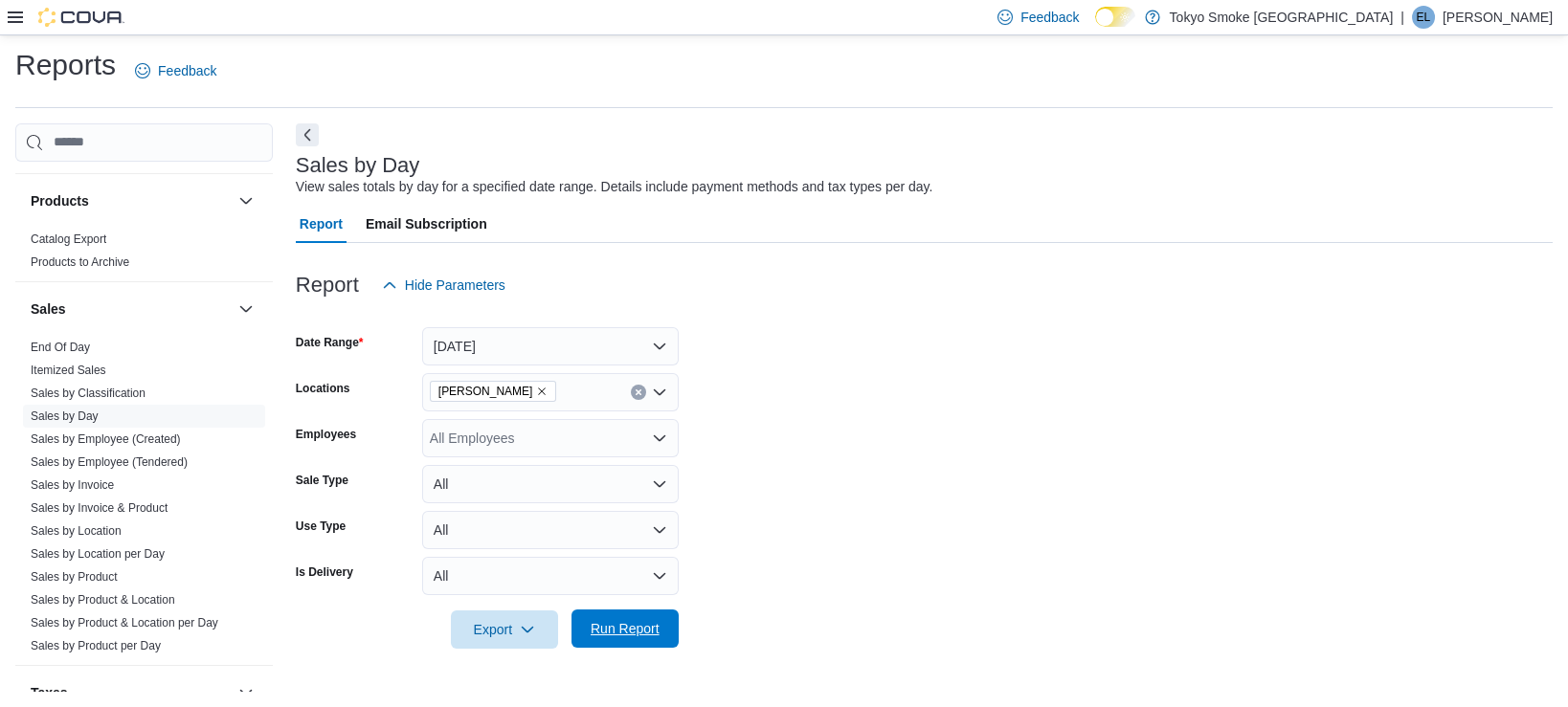 click on "Run Report" at bounding box center [625, 629] 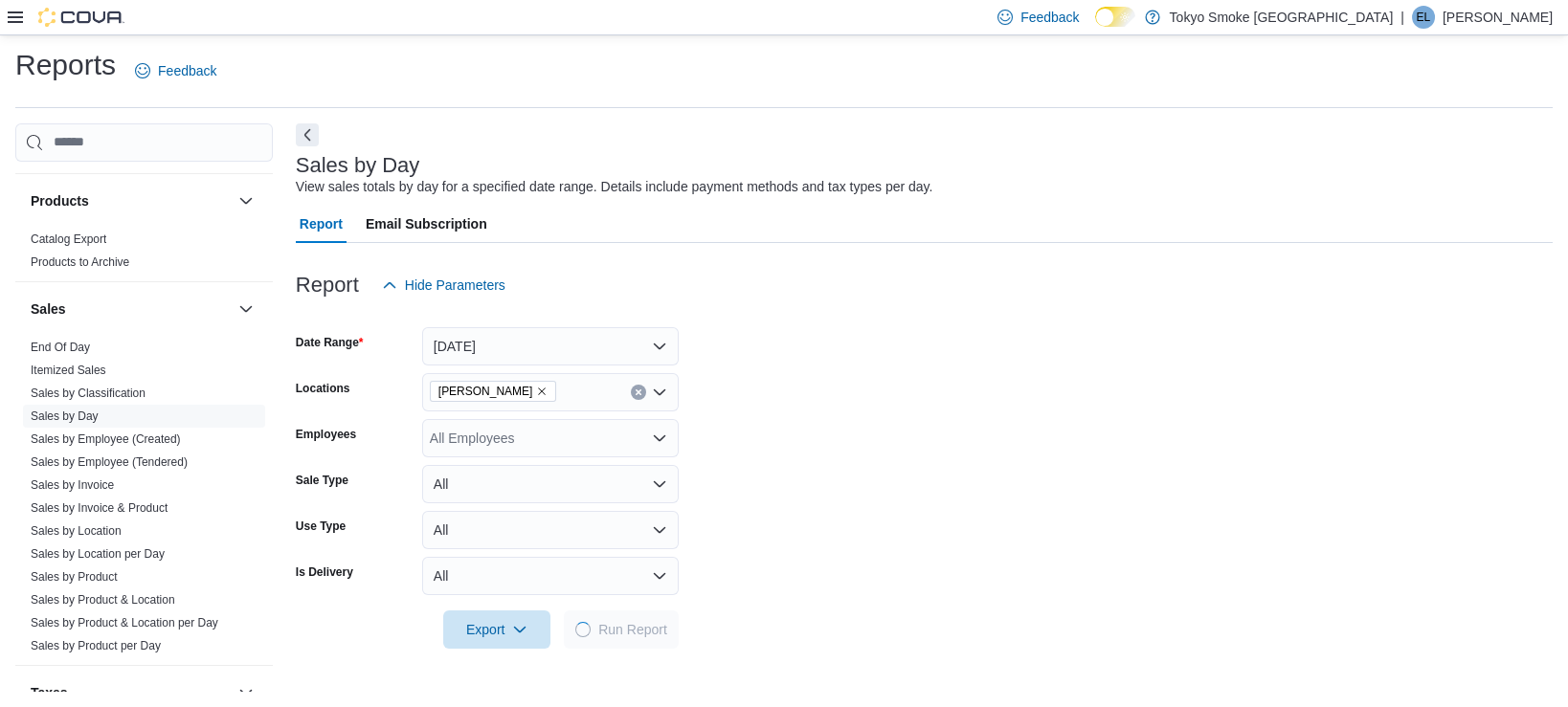 click on "Date Range [DATE] Locations [GEOGRAPHIC_DATA][PERSON_NAME] Employees All Employees Sale Type All Use Type All Is Delivery All Export  Run Report" at bounding box center [924, 476] 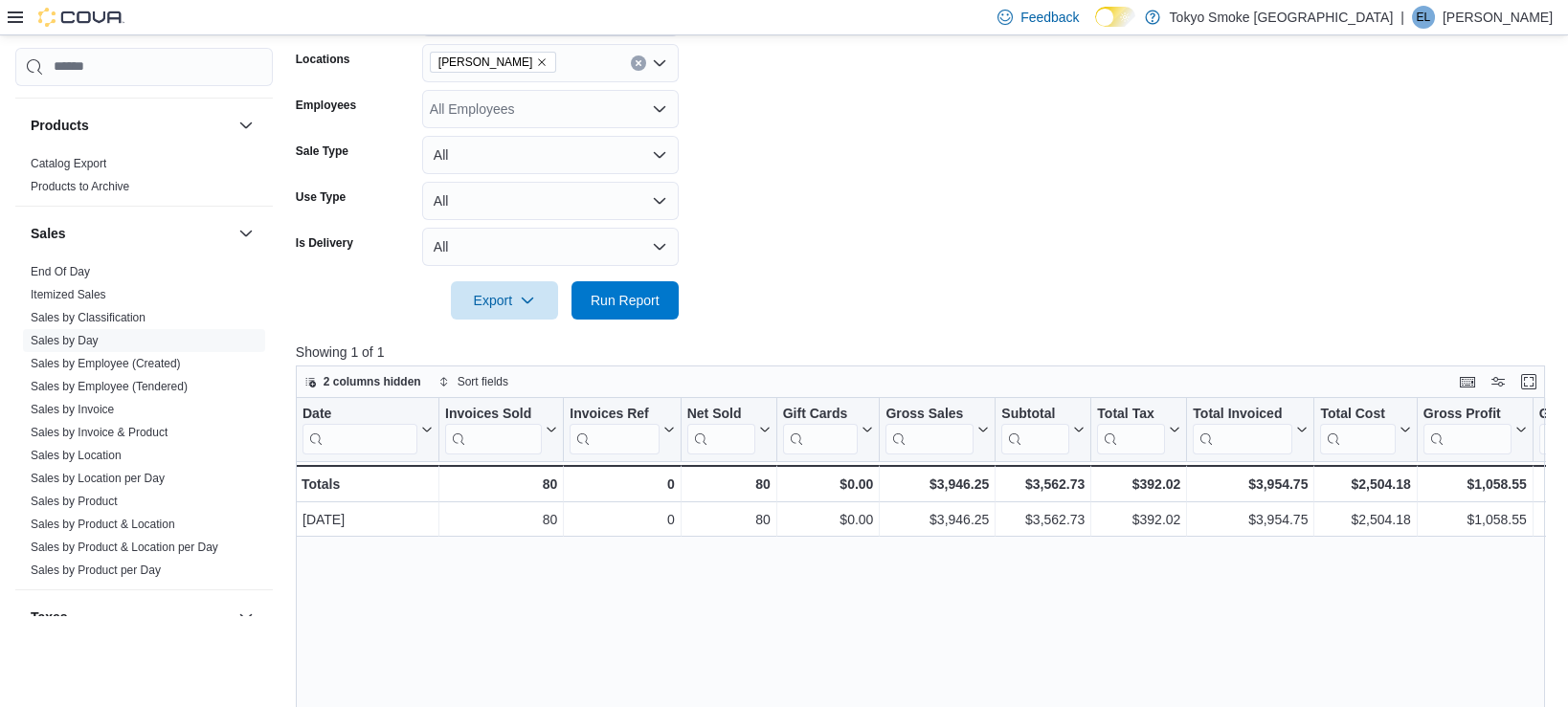 scroll, scrollTop: 339, scrollLeft: 0, axis: vertical 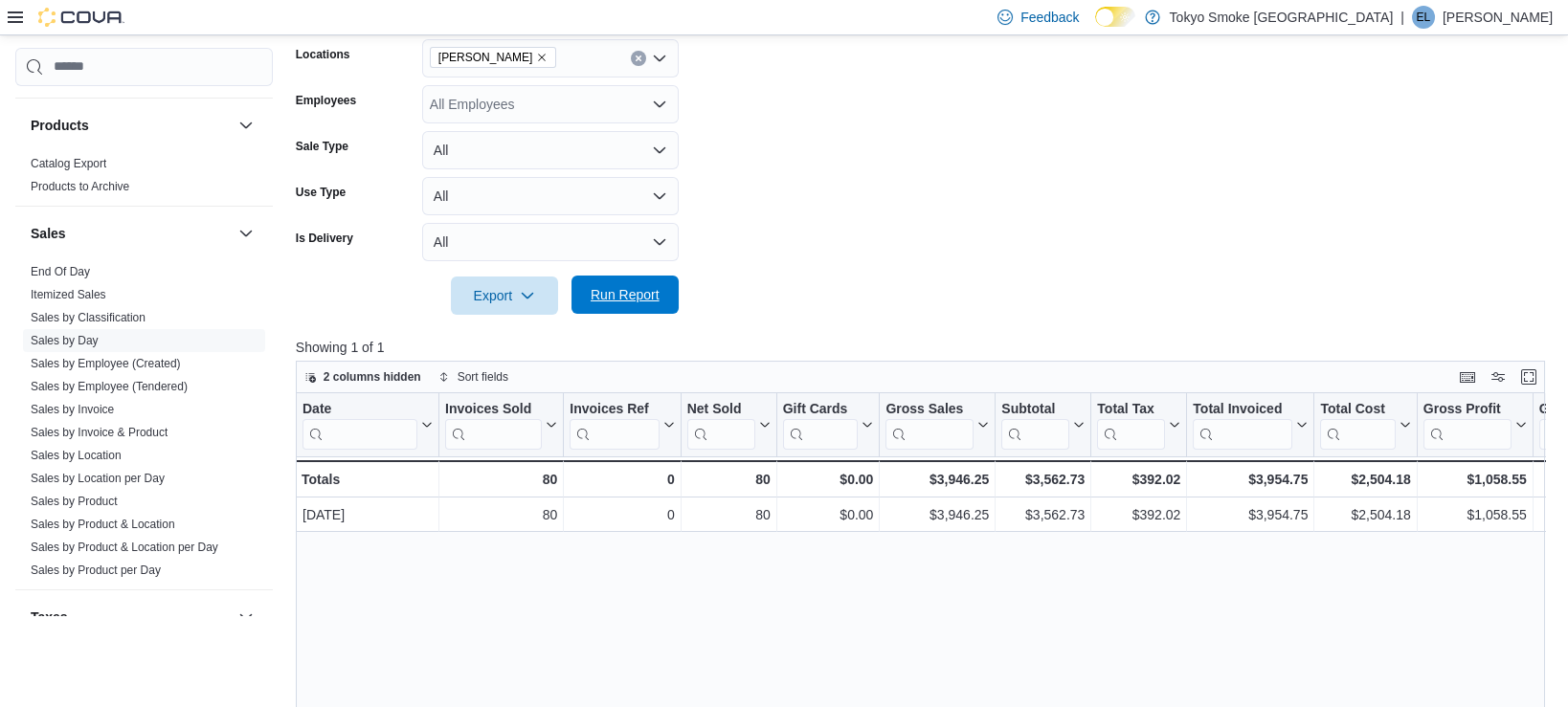 click on "Run Report" at bounding box center (625, 295) 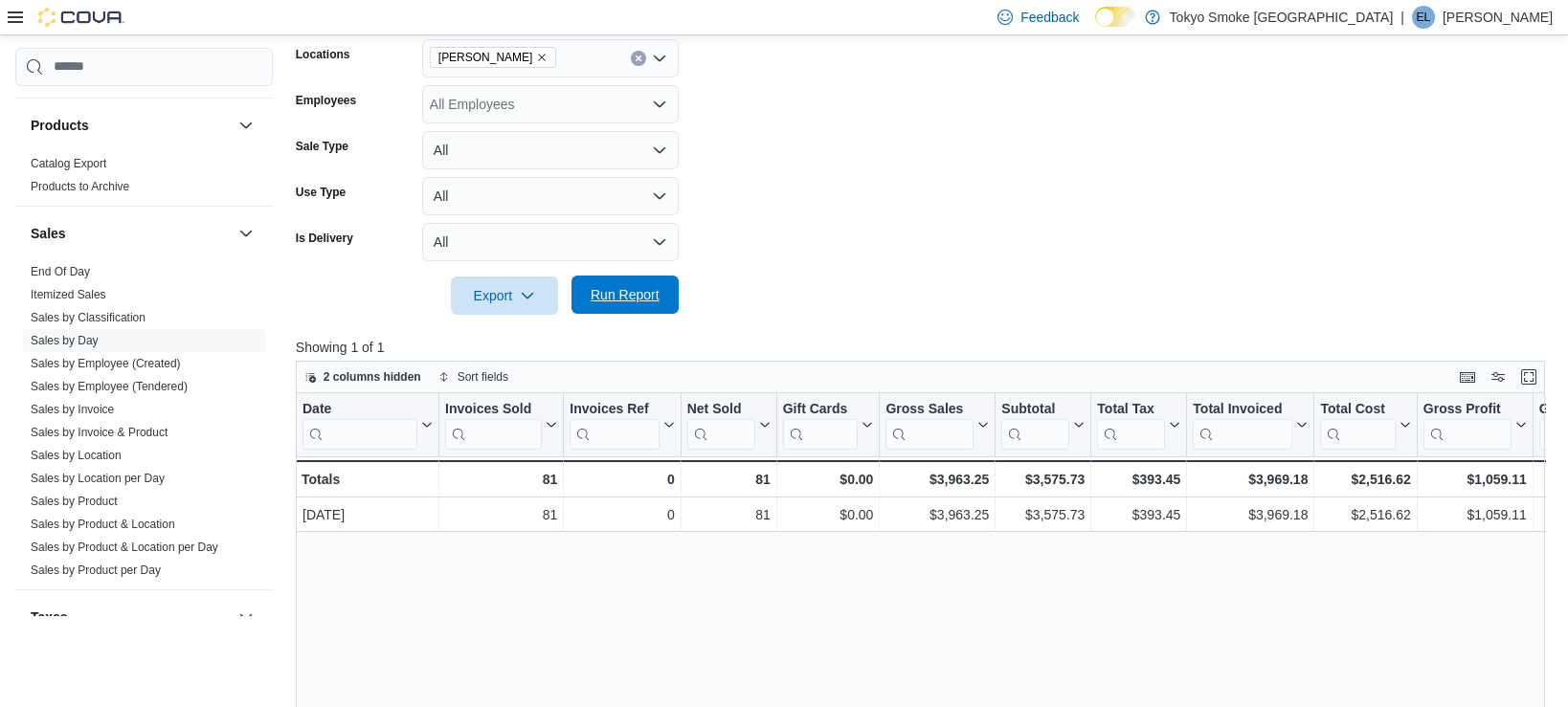 click on "Run Report" at bounding box center (625, 295) 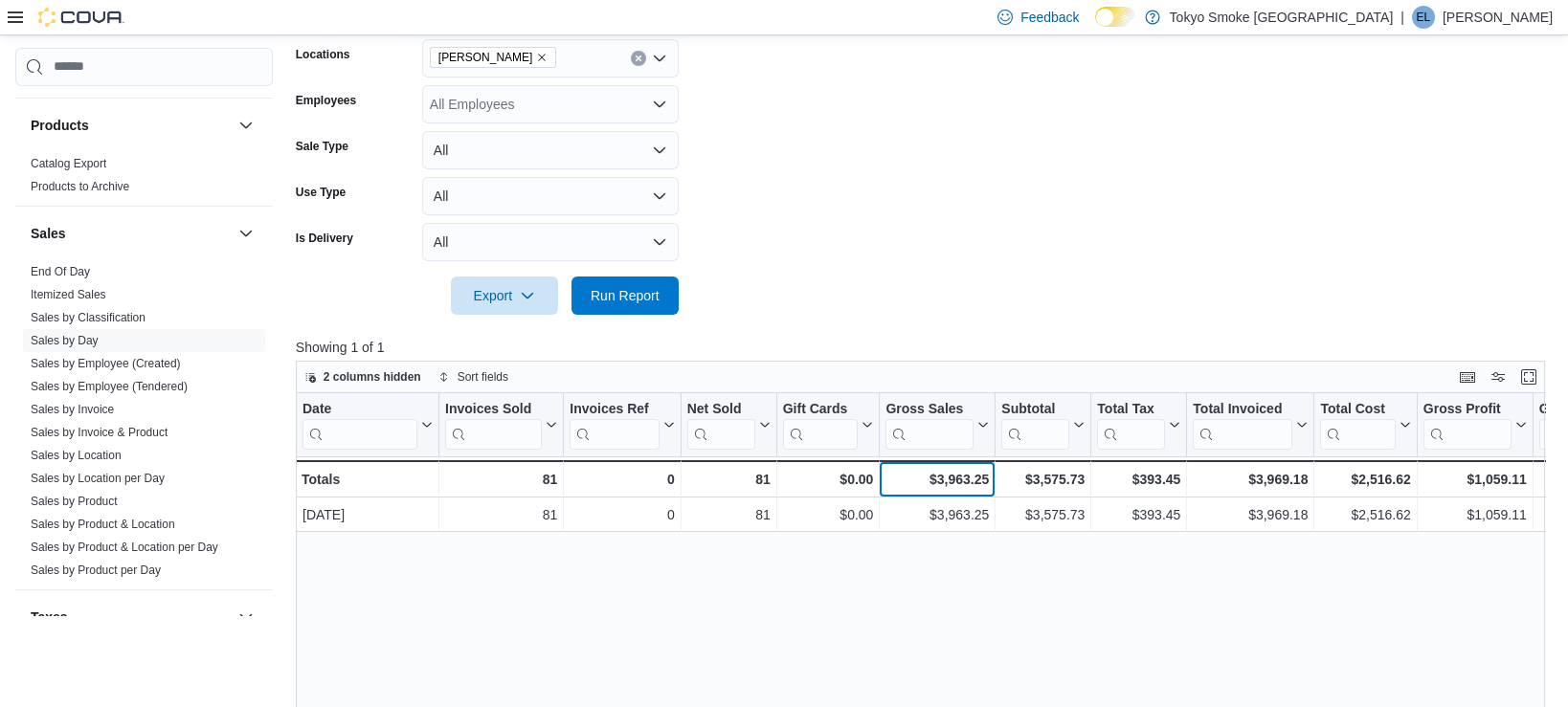 click on "$3,963.25" at bounding box center [937, 479] 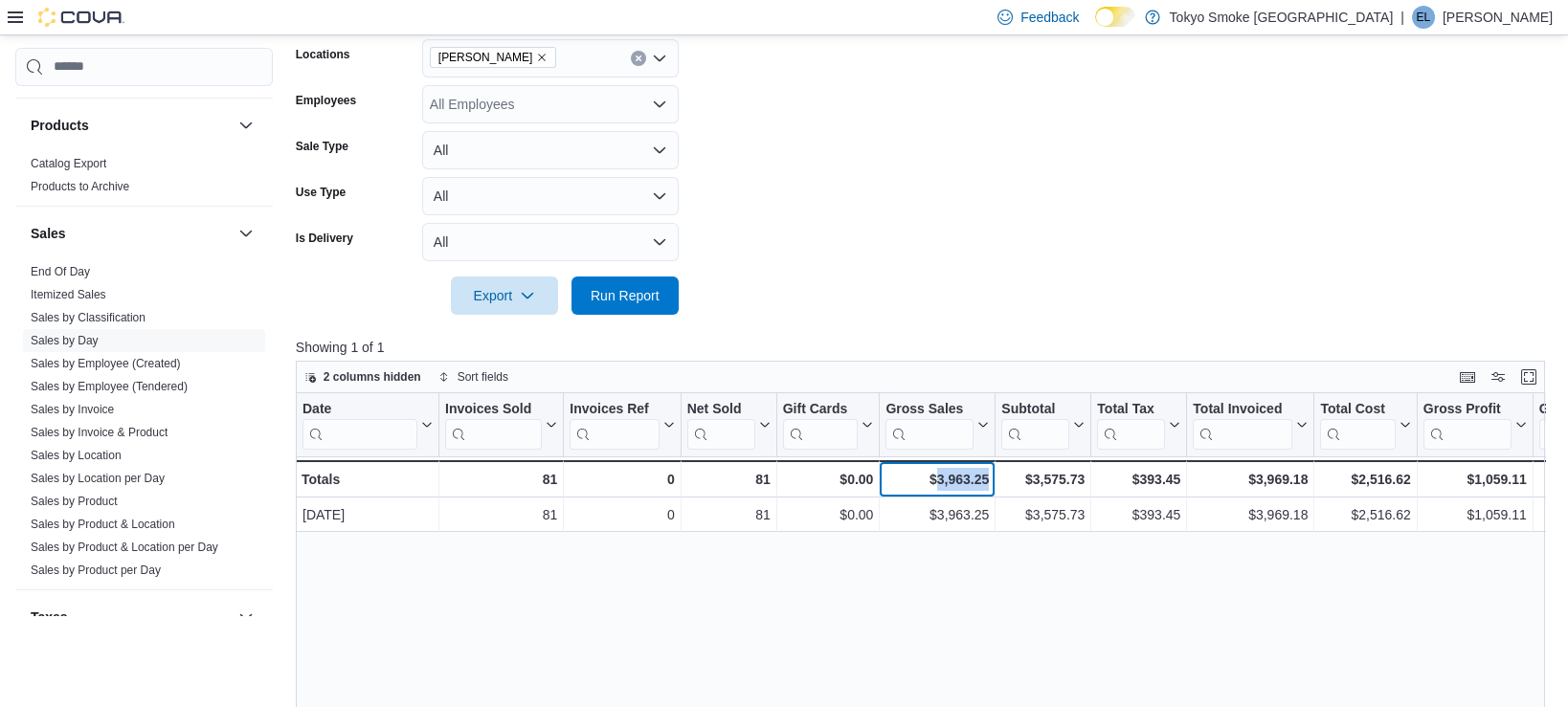 click on "$3,963.25" at bounding box center (937, 479) 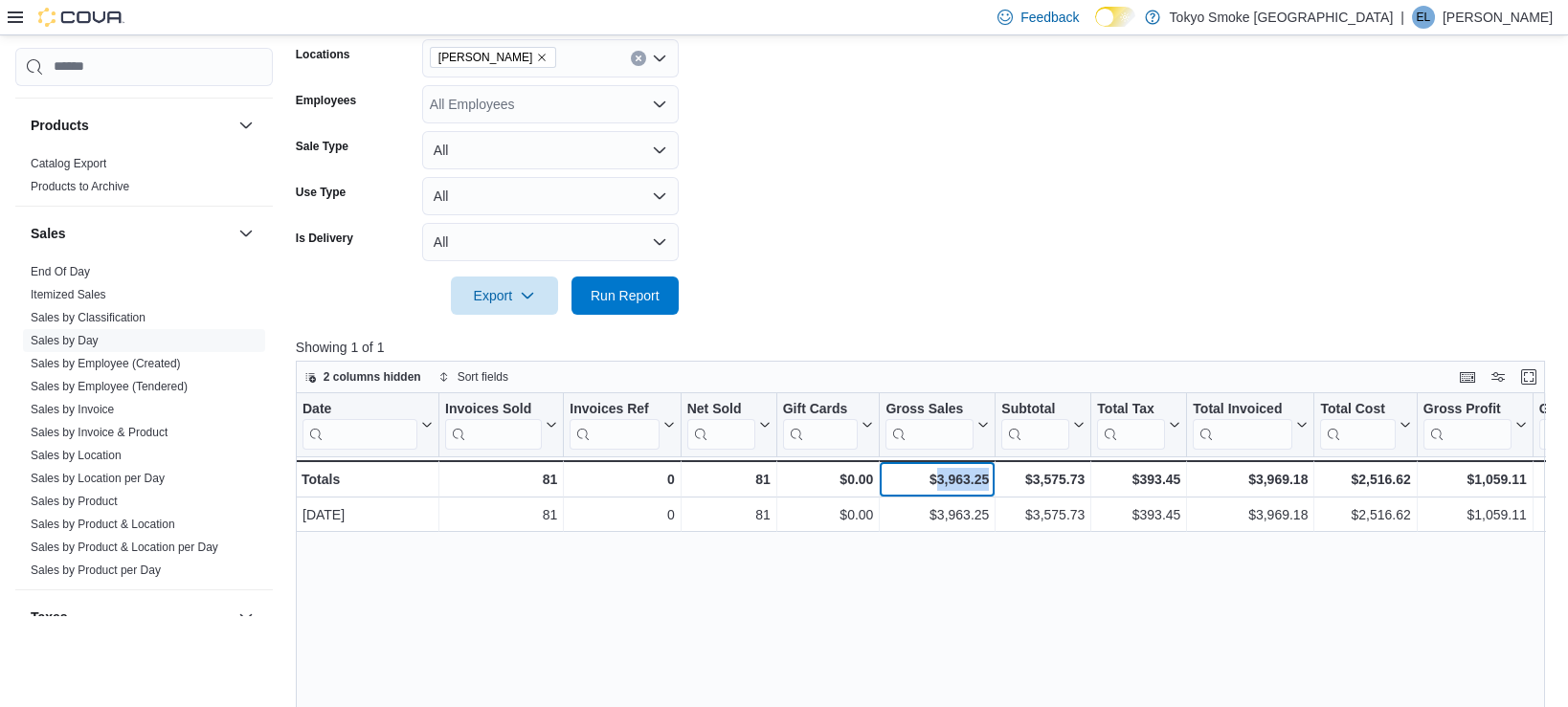 copy on "3,963.25" 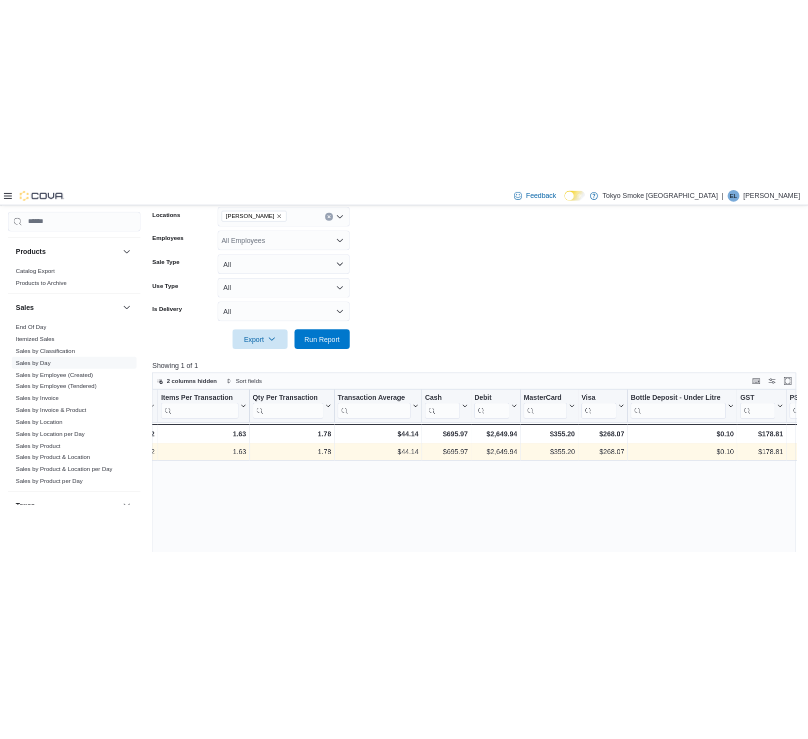 scroll, scrollTop: 0, scrollLeft: 1713, axis: horizontal 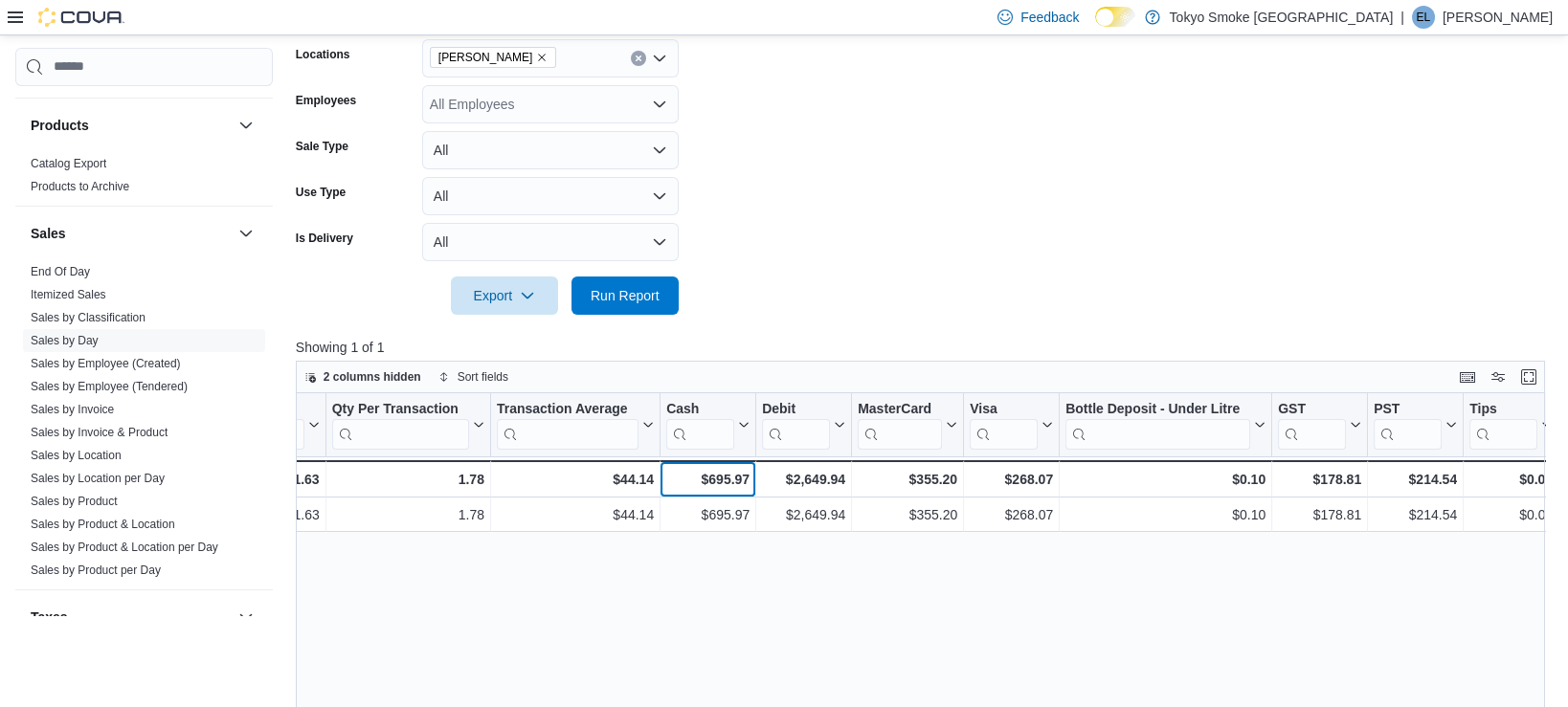 click on "$695.97" at bounding box center (707, 479) 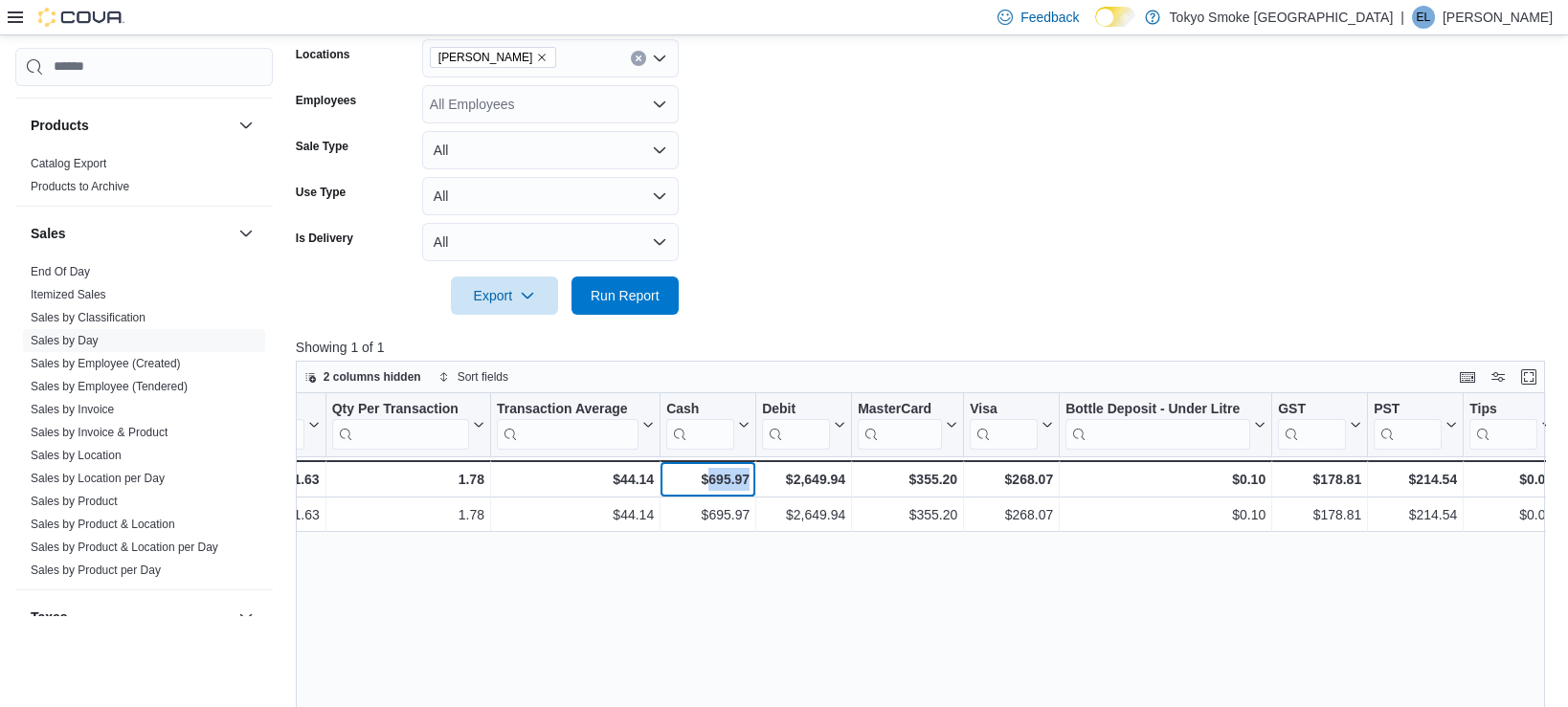 click on "$695.97" at bounding box center [707, 479] 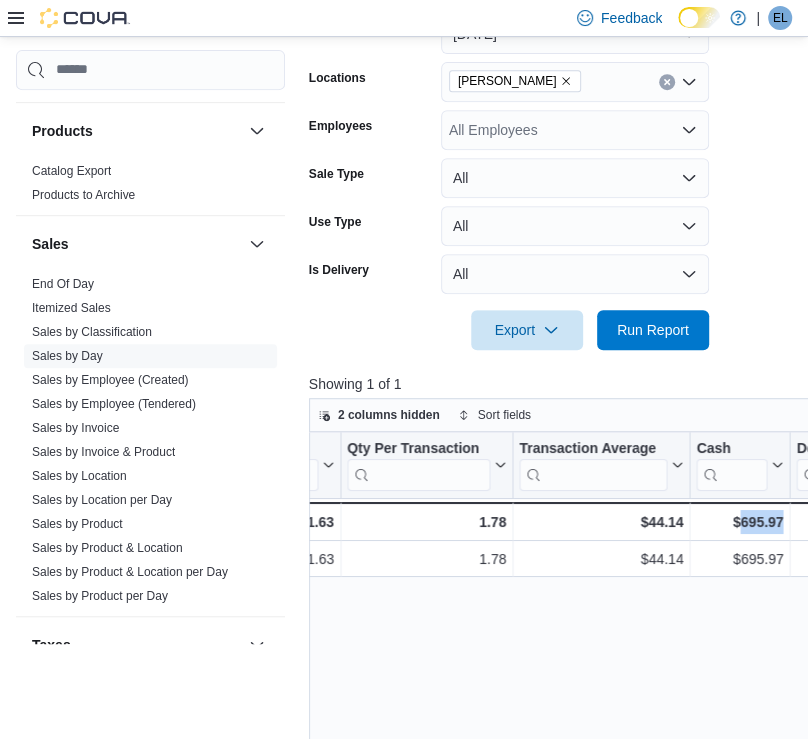 click 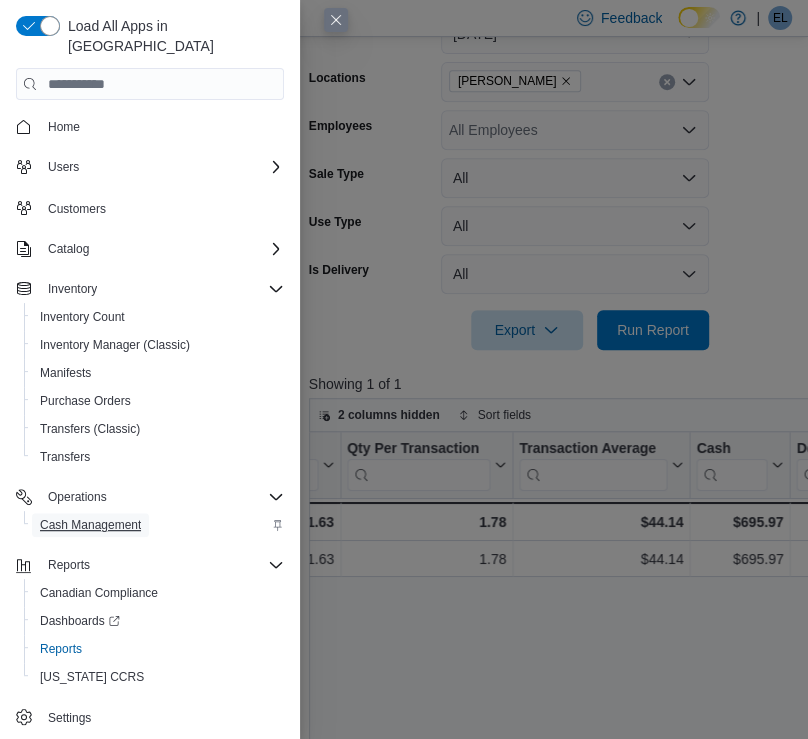 click on "Cash Management" at bounding box center [90, 525] 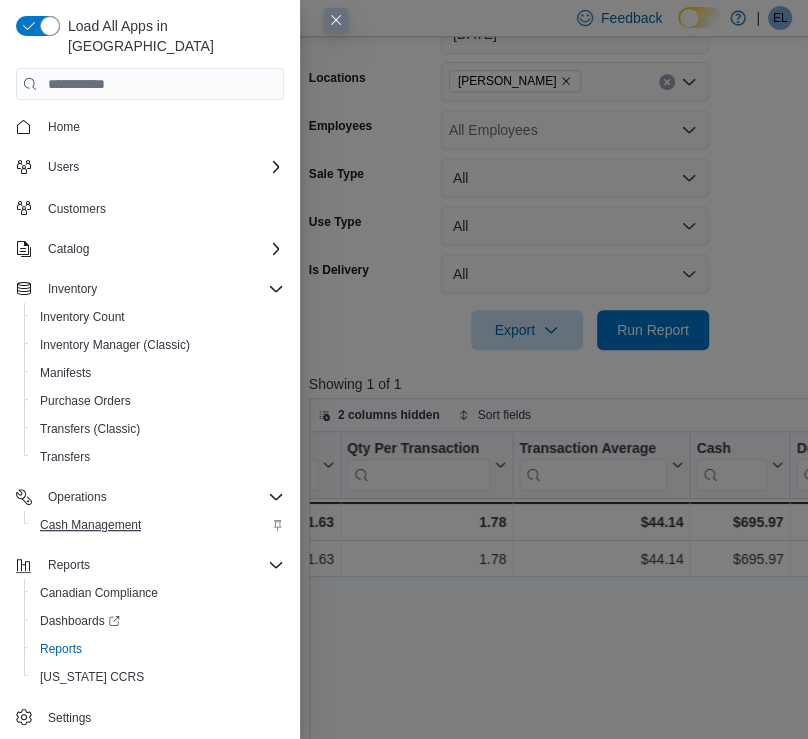 scroll, scrollTop: 0, scrollLeft: 0, axis: both 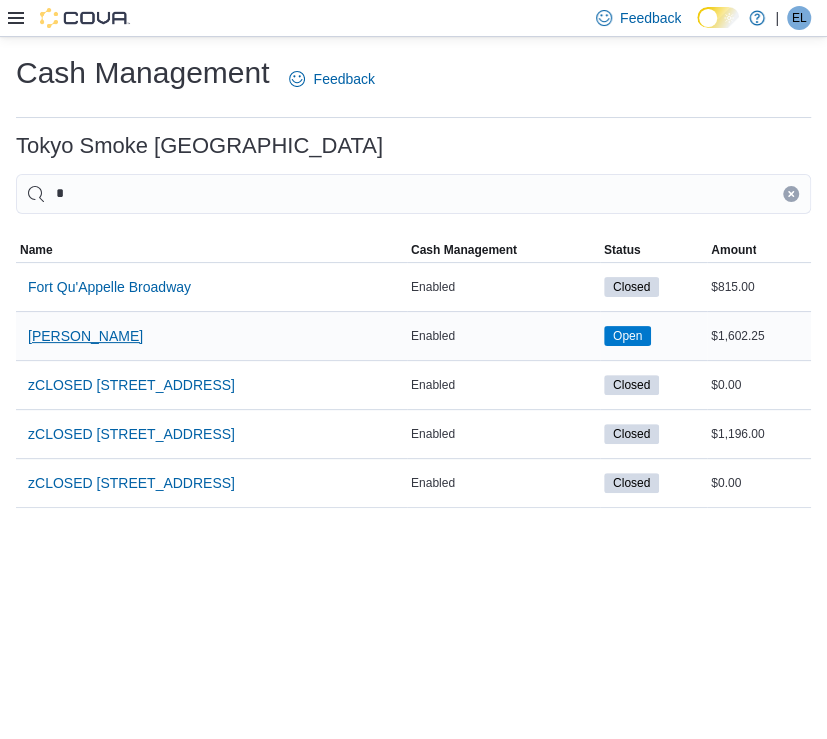 type on "*" 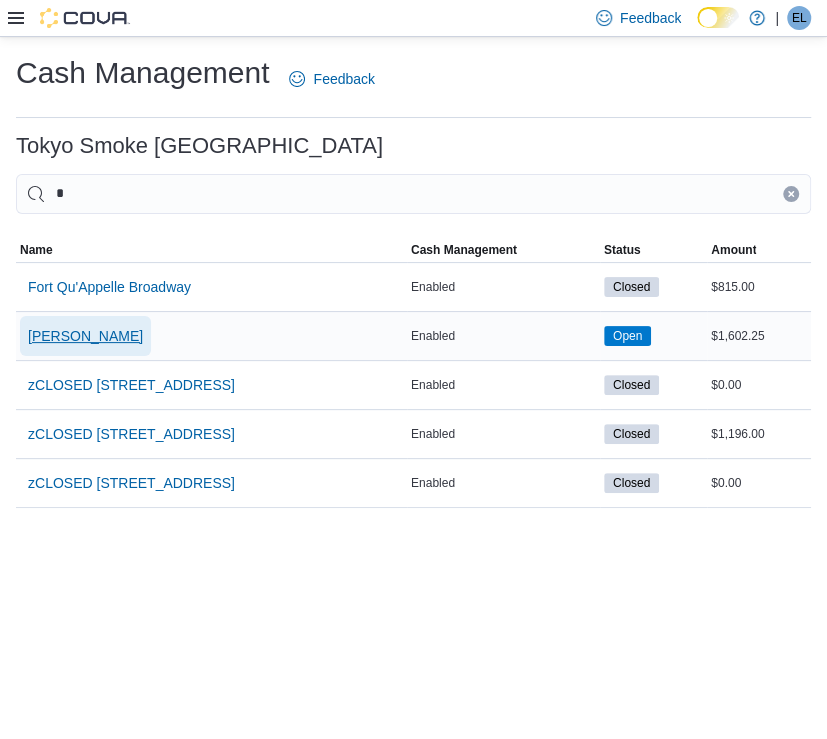 click on "[PERSON_NAME]" at bounding box center [85, 336] 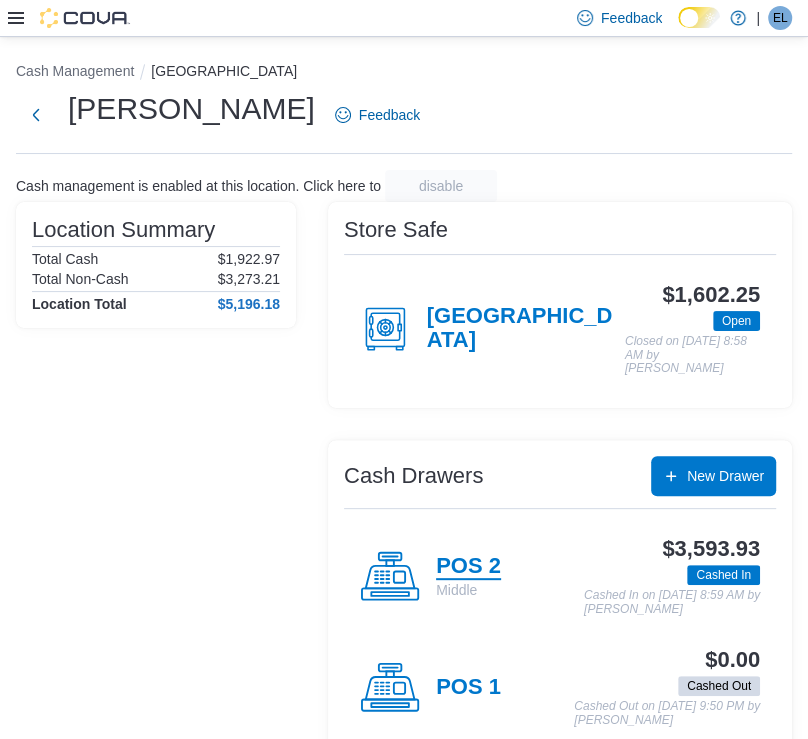 click on "POS 2" at bounding box center [468, 567] 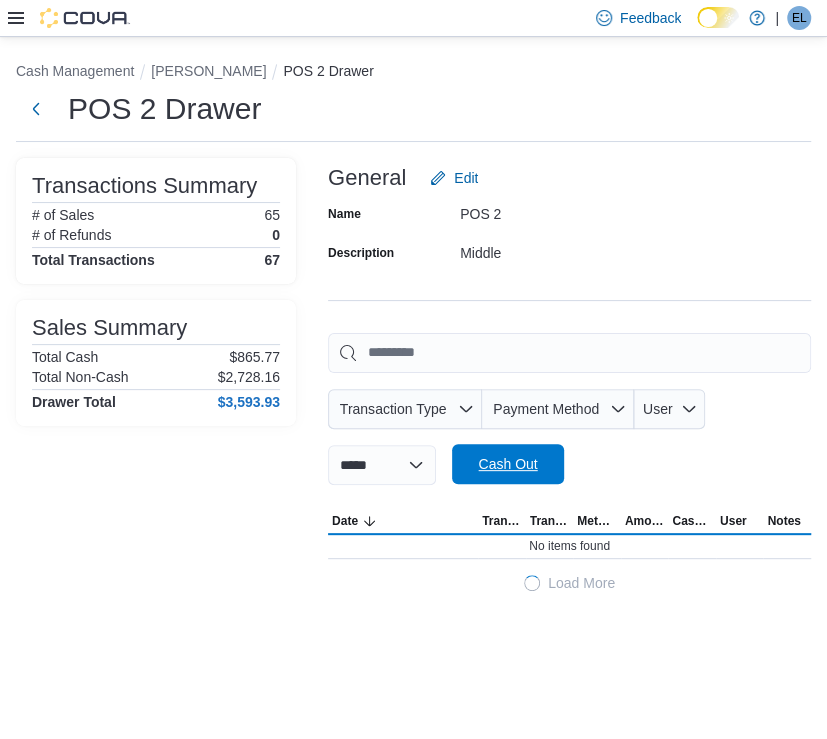 click on "Cash Out" at bounding box center (507, 464) 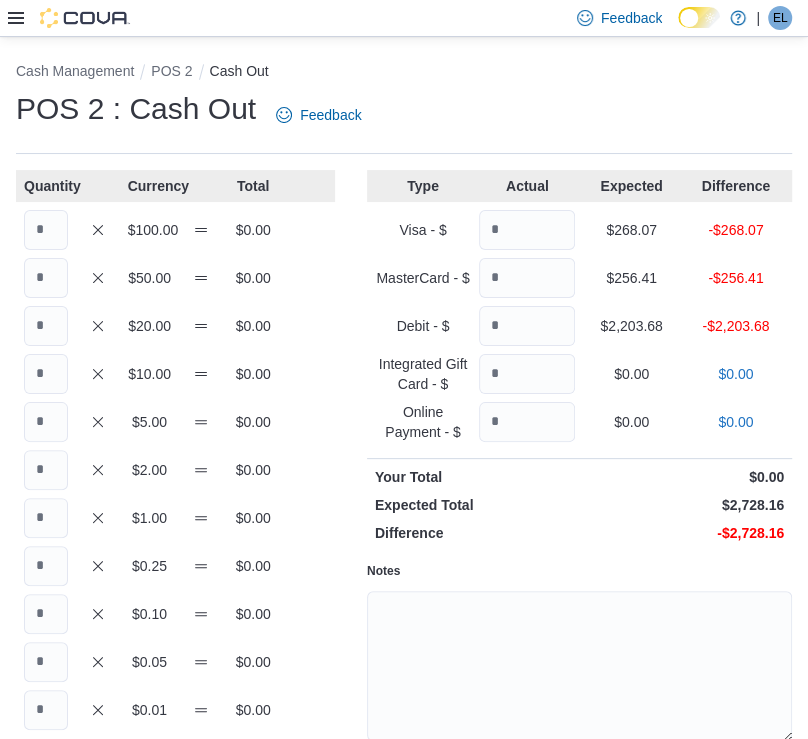scroll, scrollTop: 18, scrollLeft: 0, axis: vertical 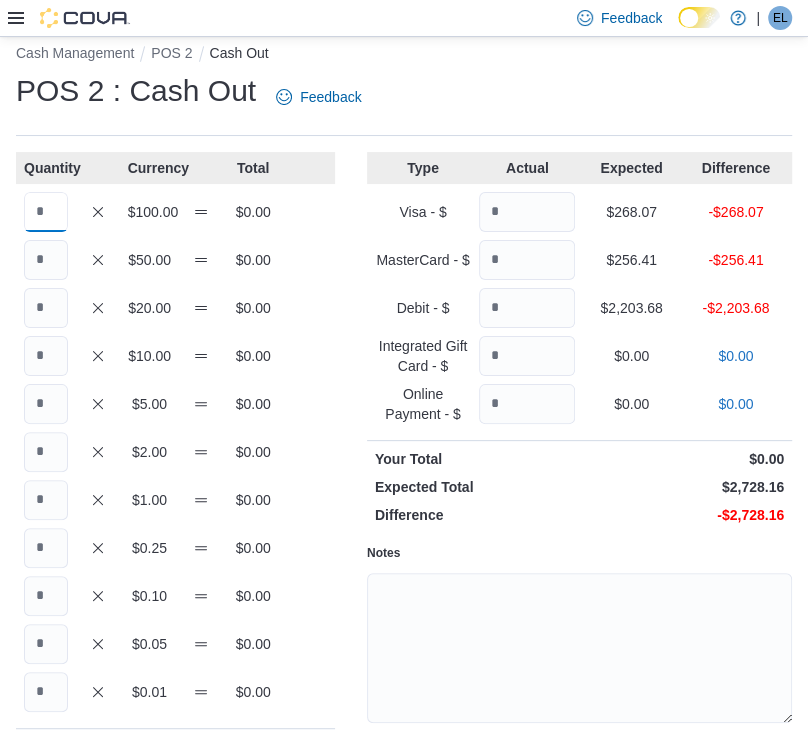 click at bounding box center [46, 212] 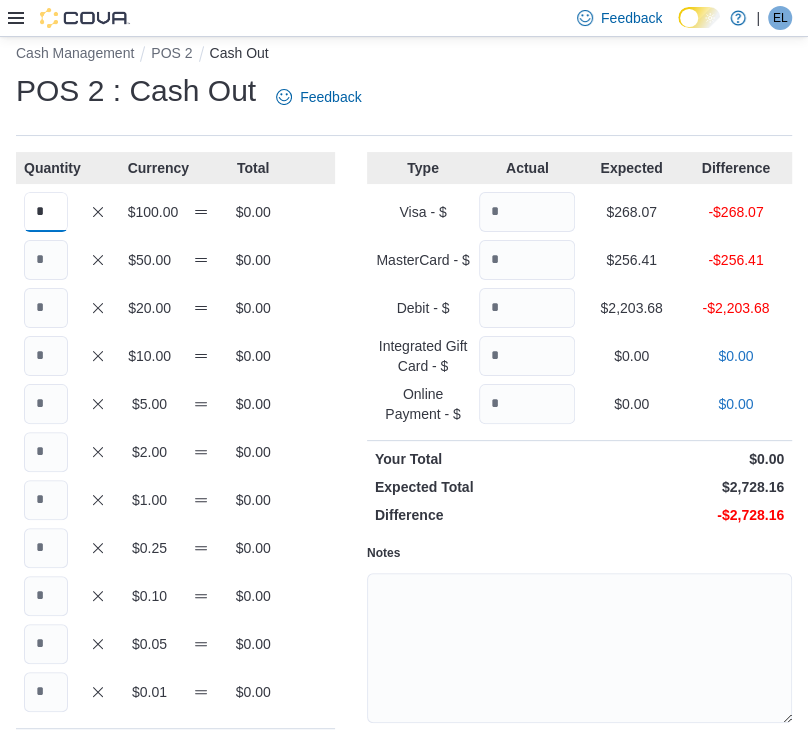 type on "*" 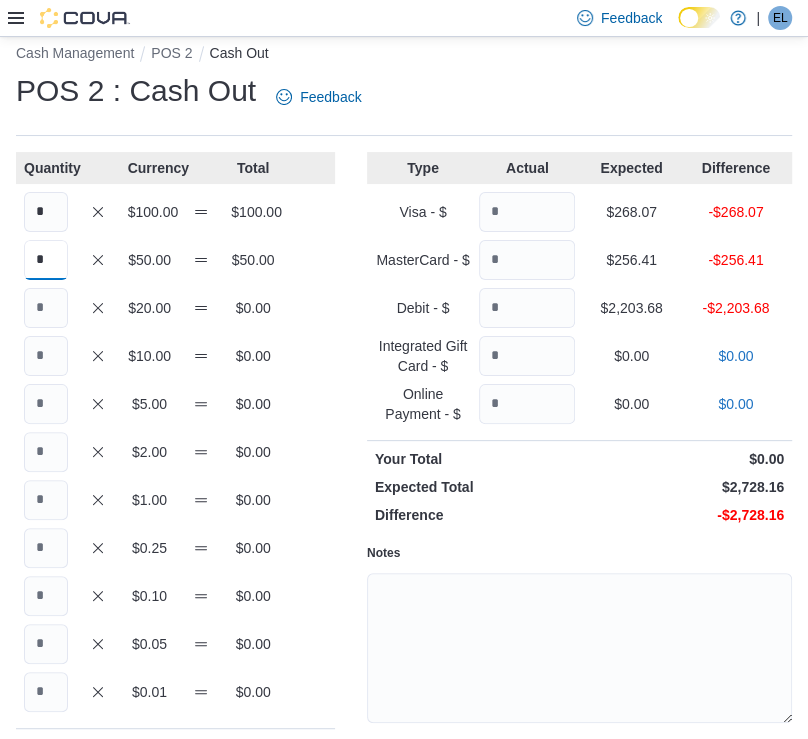 type on "*" 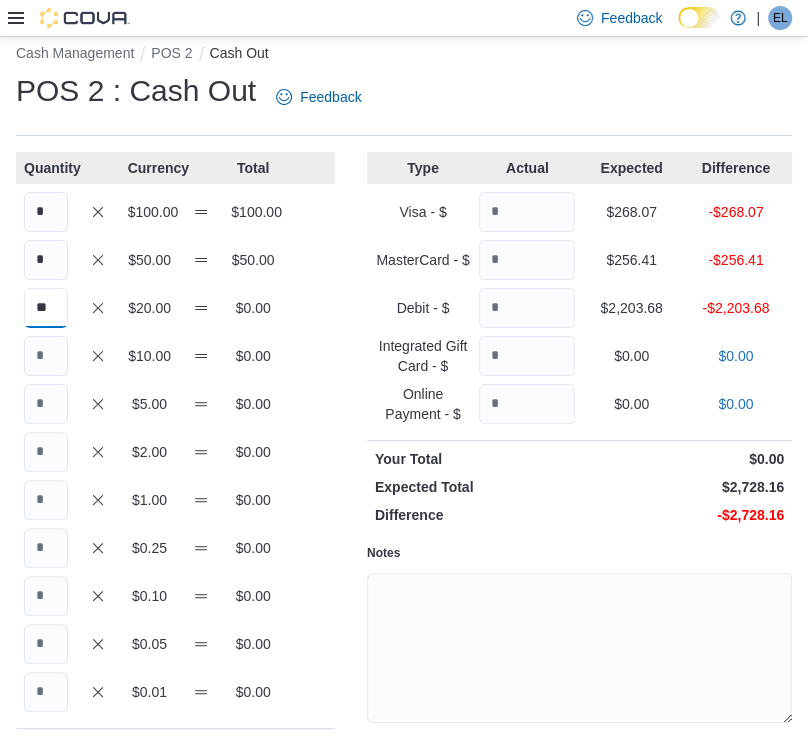type on "**" 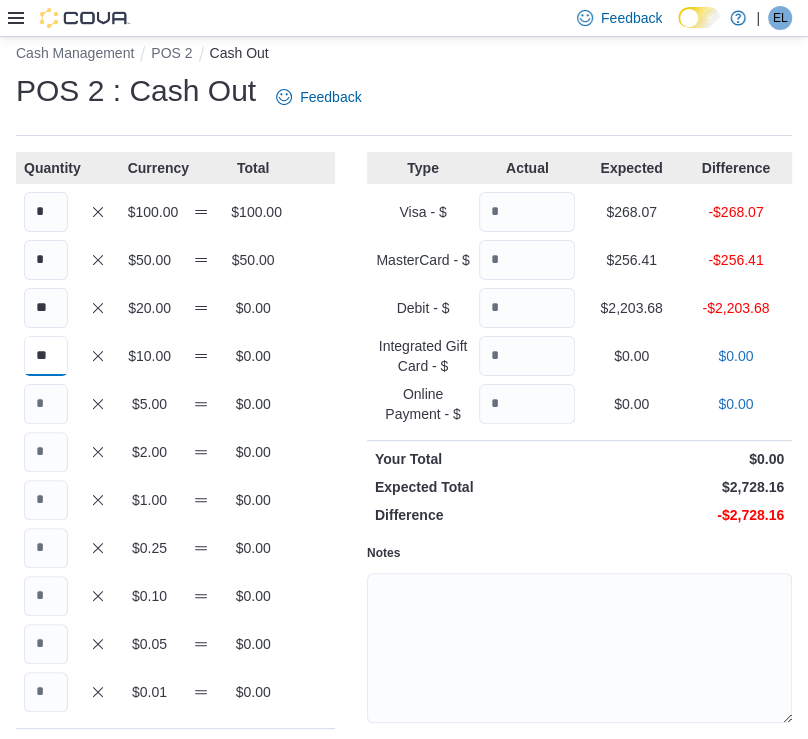type on "**" 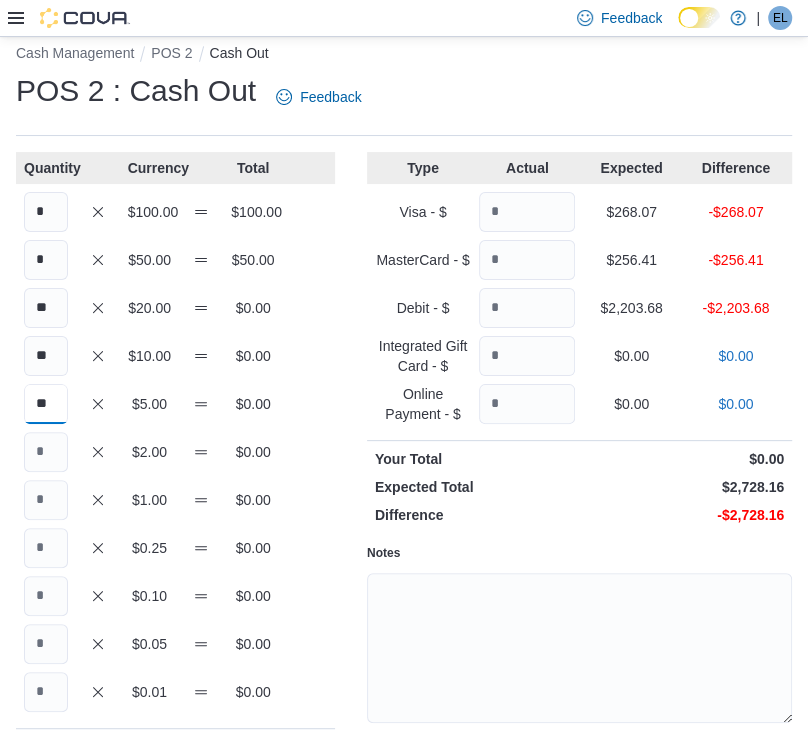 type on "**" 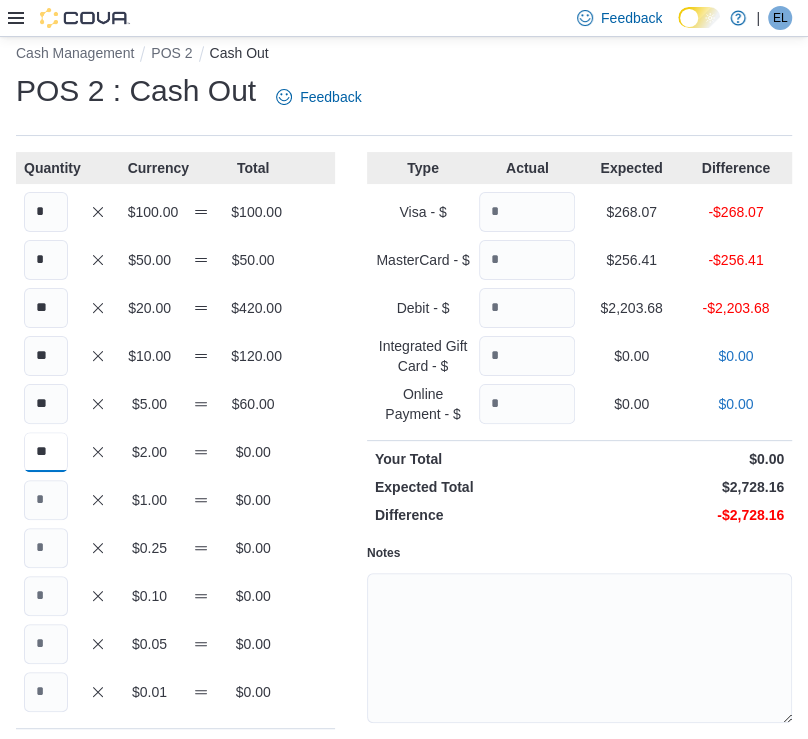 type on "**" 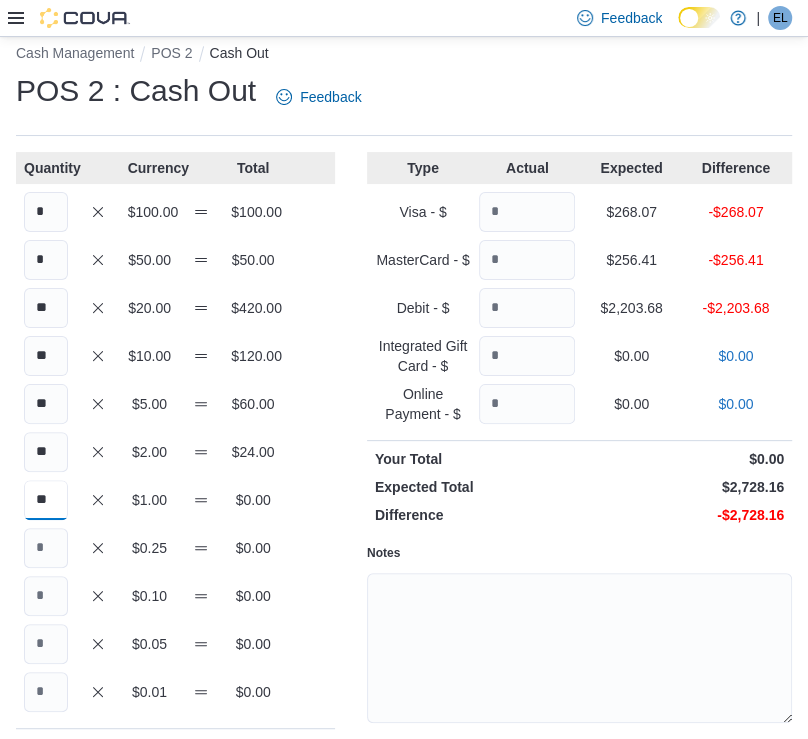 type on "**" 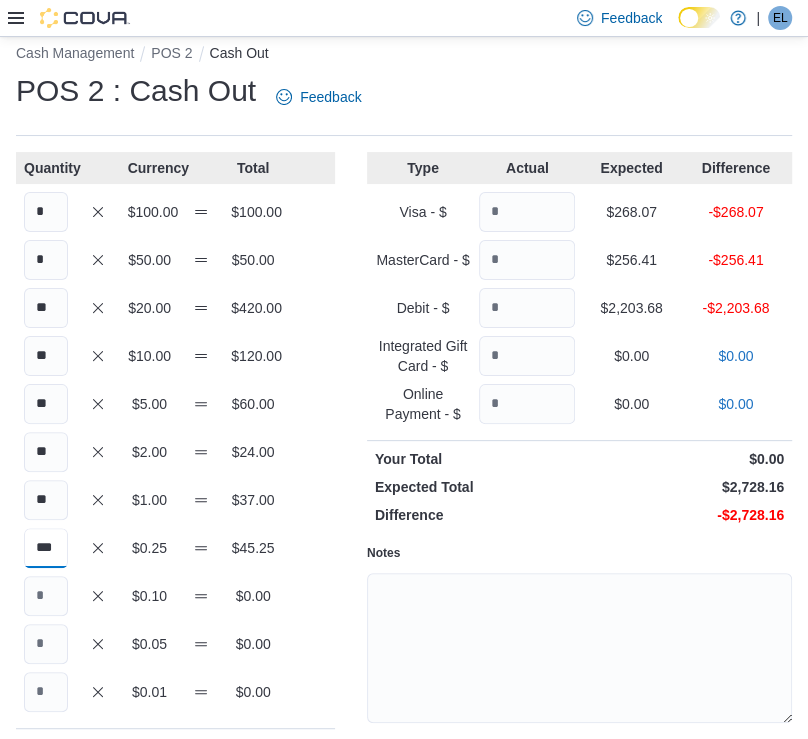 type on "***" 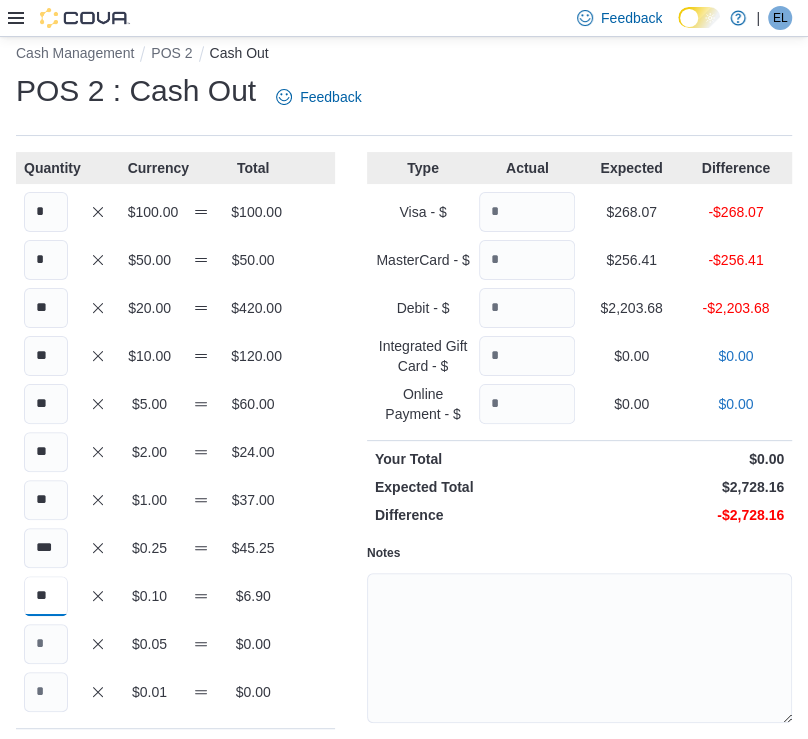 scroll, scrollTop: 0, scrollLeft: 0, axis: both 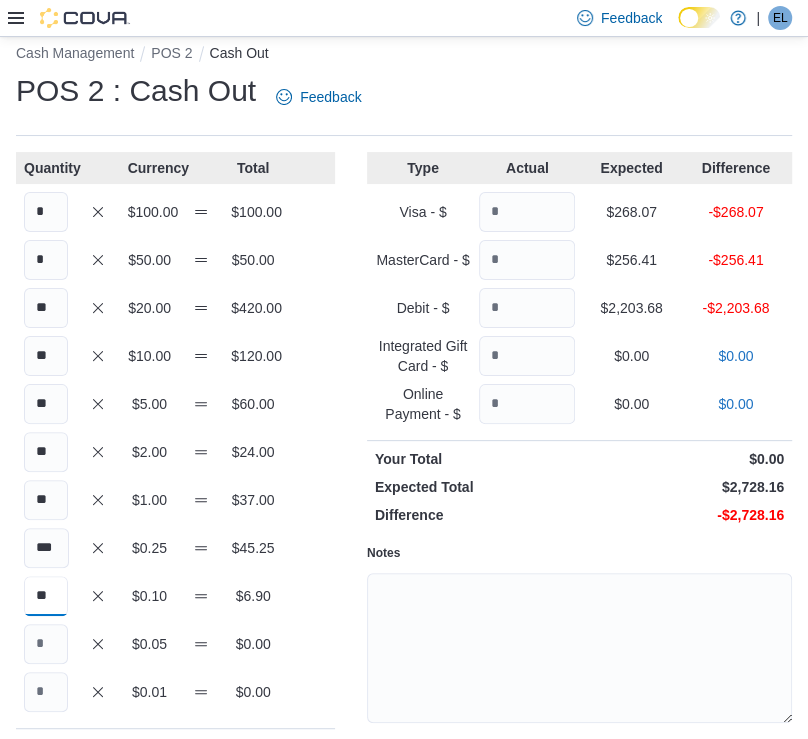 type on "**" 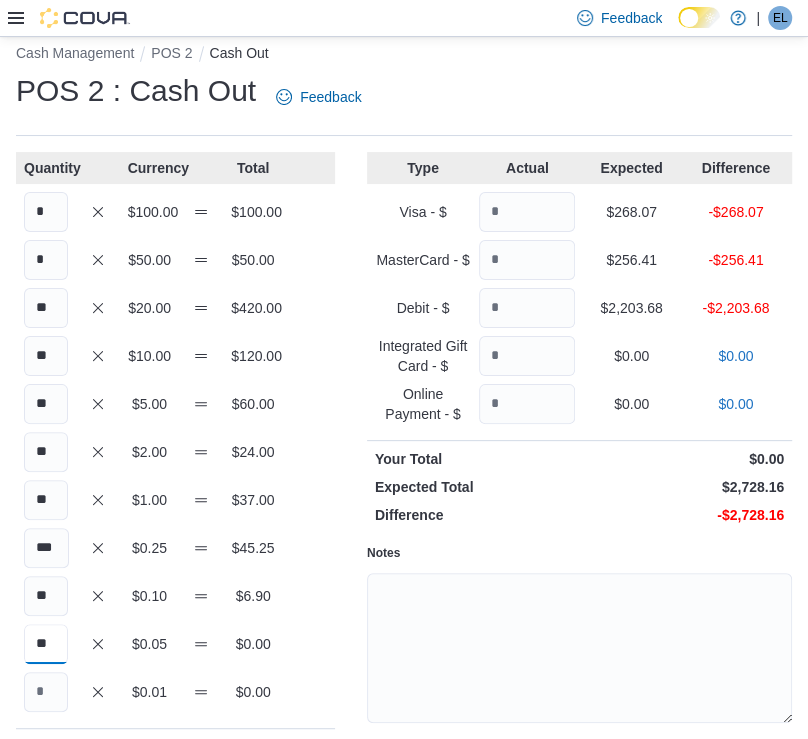 type on "**" 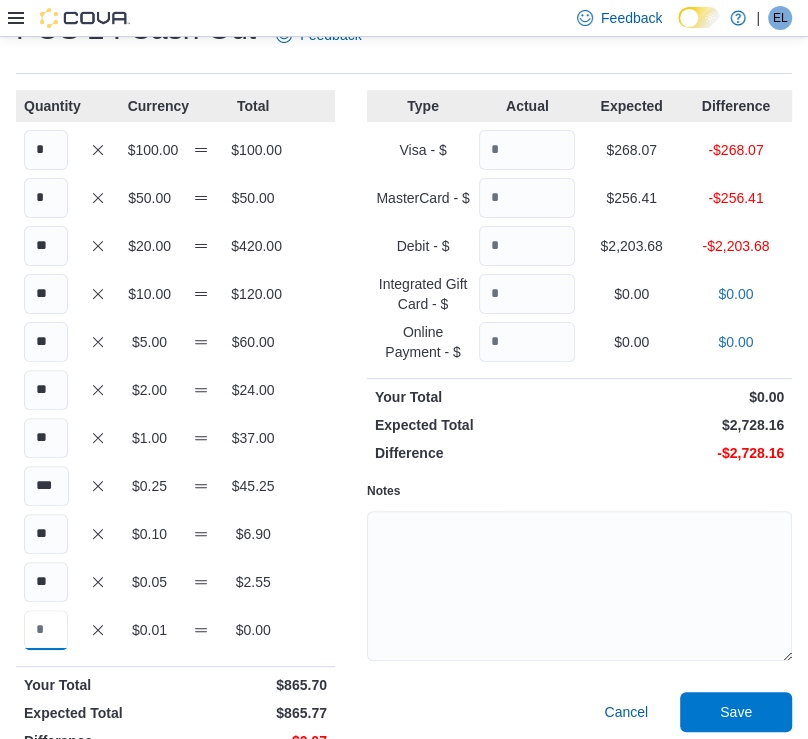scroll, scrollTop: 93, scrollLeft: 0, axis: vertical 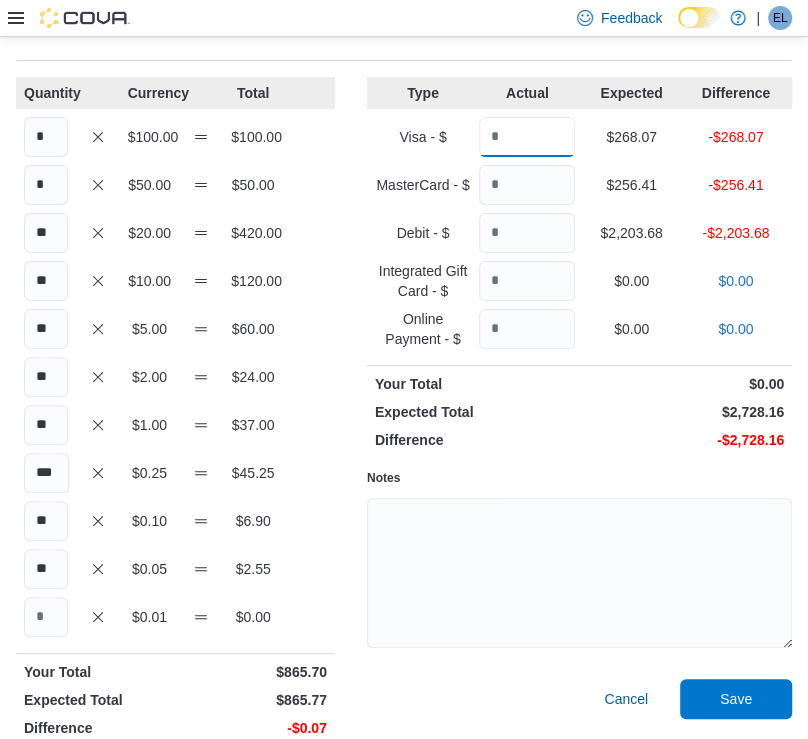 click at bounding box center (527, 137) 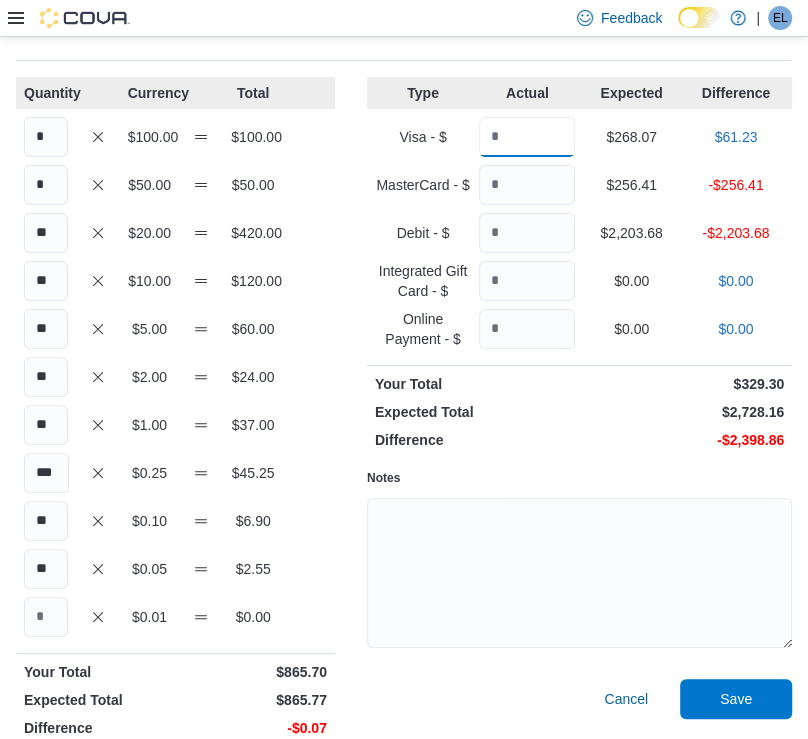 type on "******" 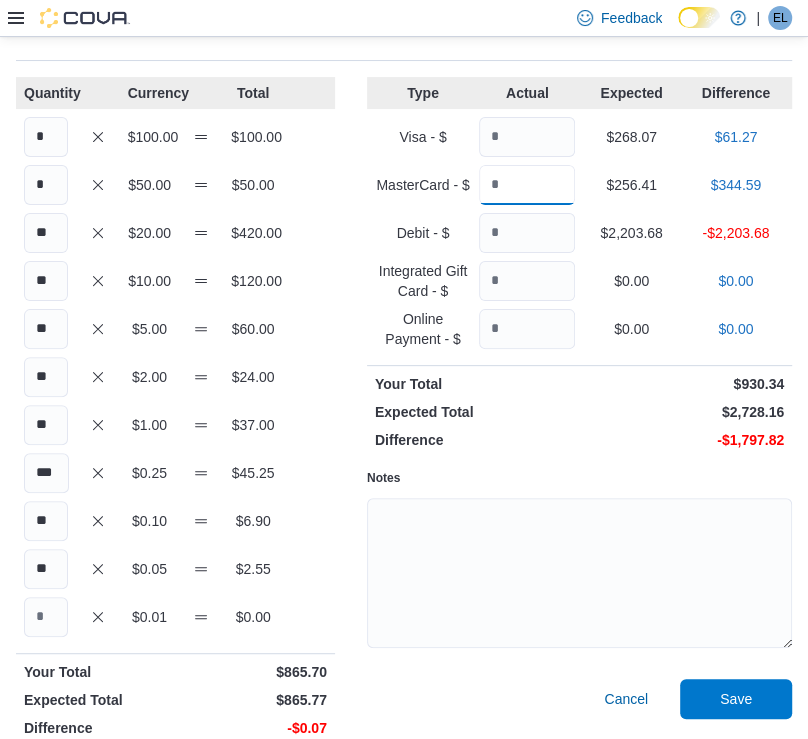 type on "******" 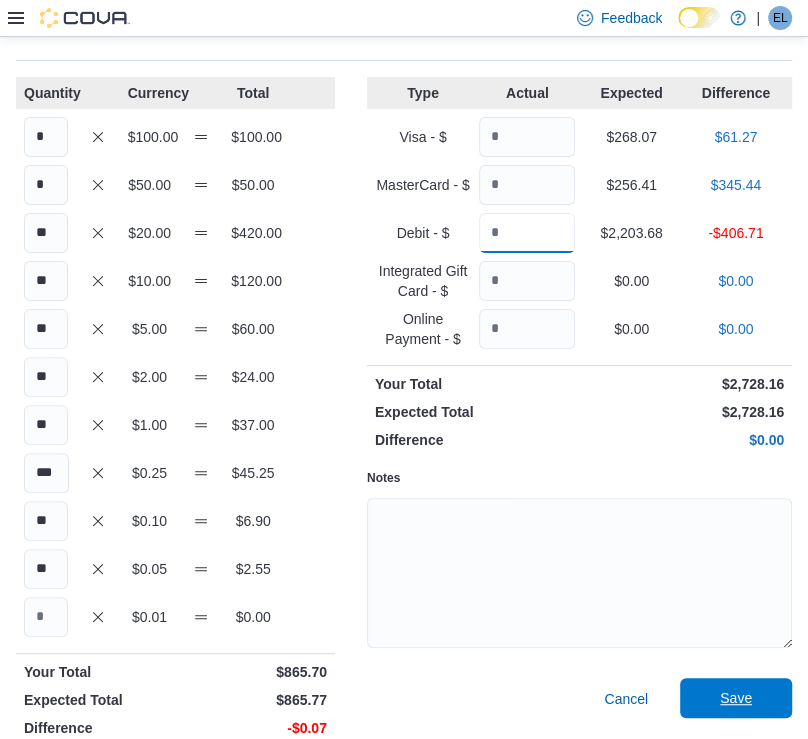 type on "*******" 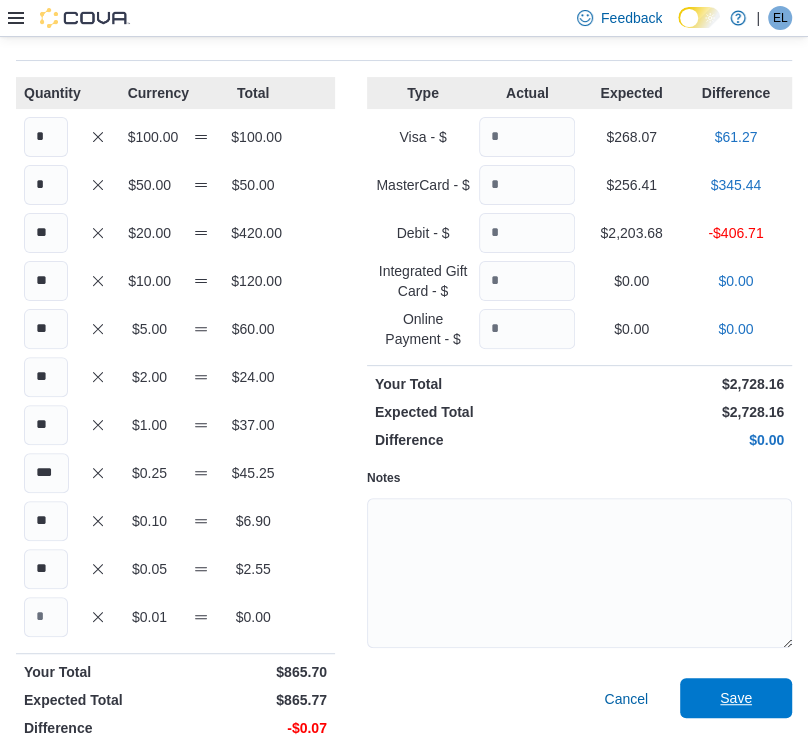 click on "Save" at bounding box center (736, 698) 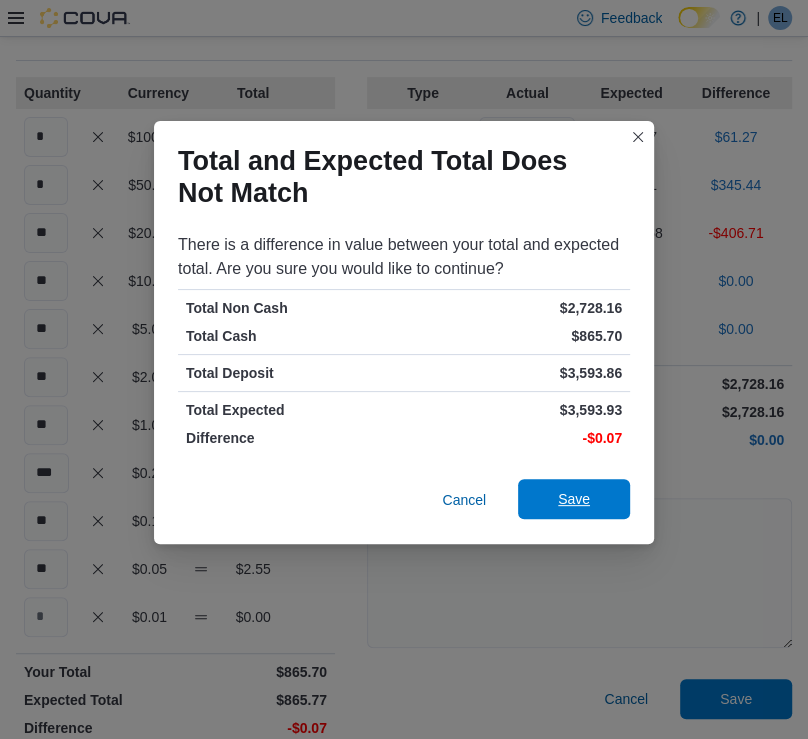 click on "Save" at bounding box center [574, 499] 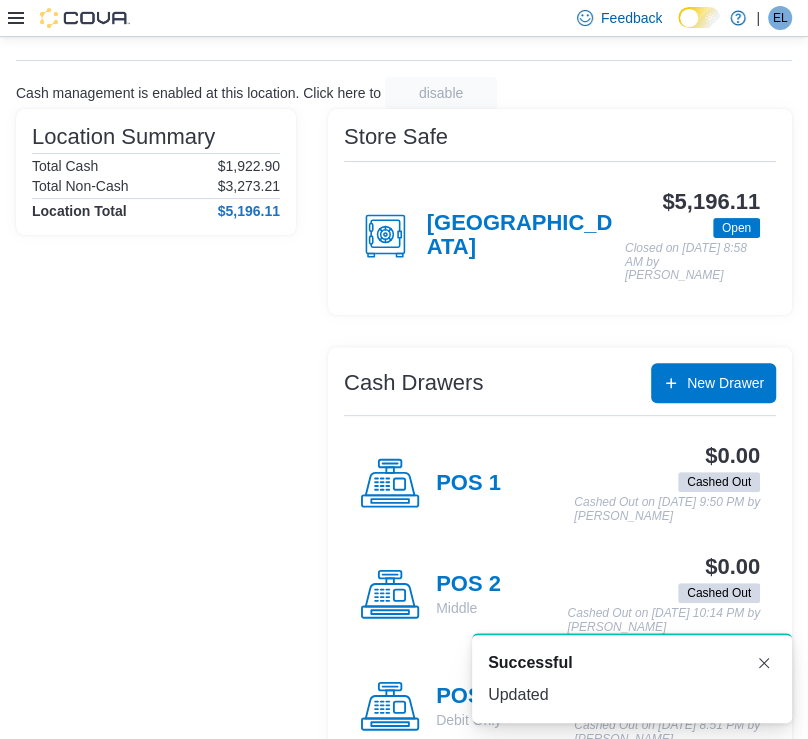 scroll, scrollTop: 0, scrollLeft: 0, axis: both 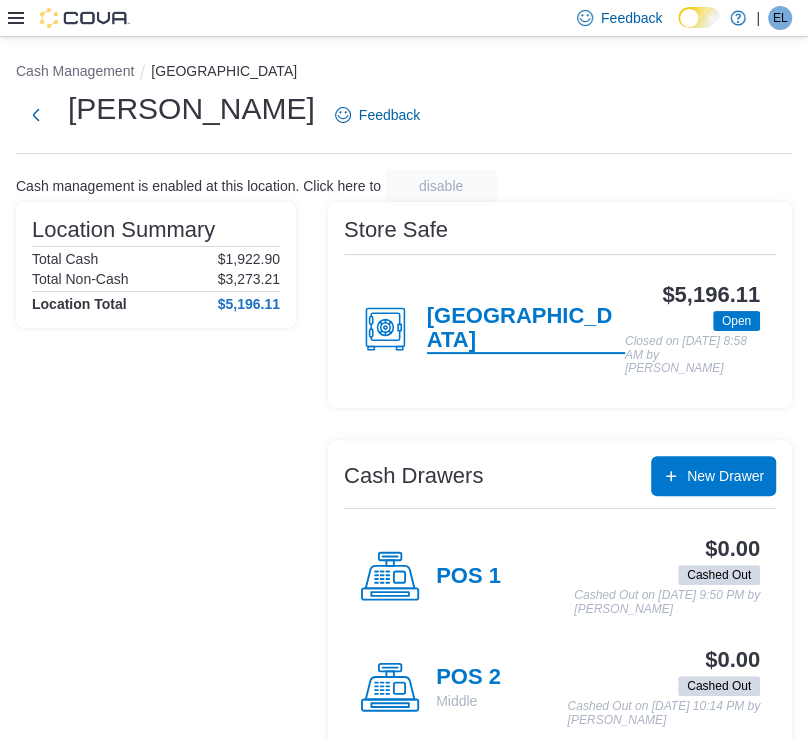 click on "[GEOGRAPHIC_DATA]" at bounding box center [526, 329] 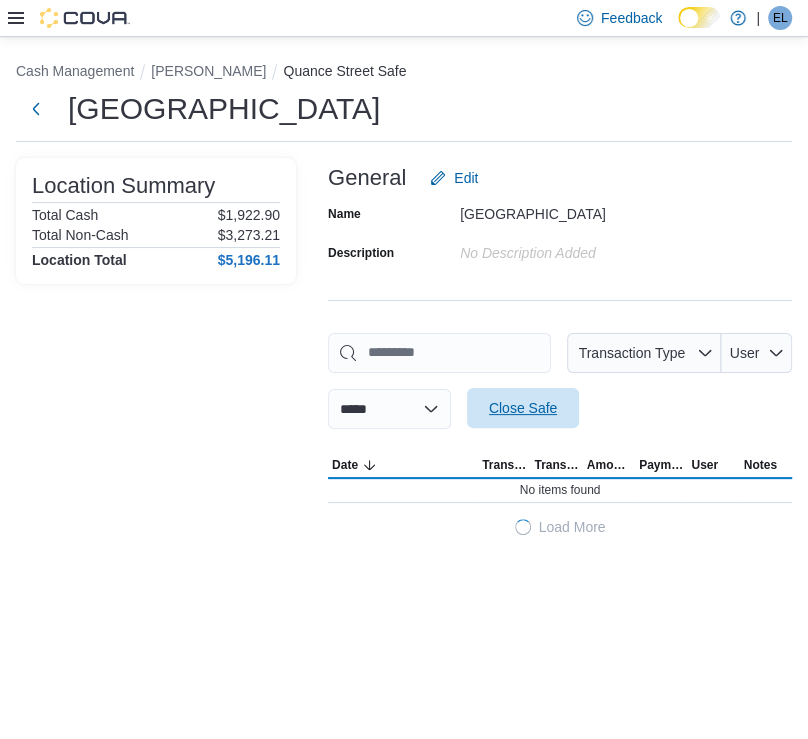 click on "Close Safe" at bounding box center [523, 408] 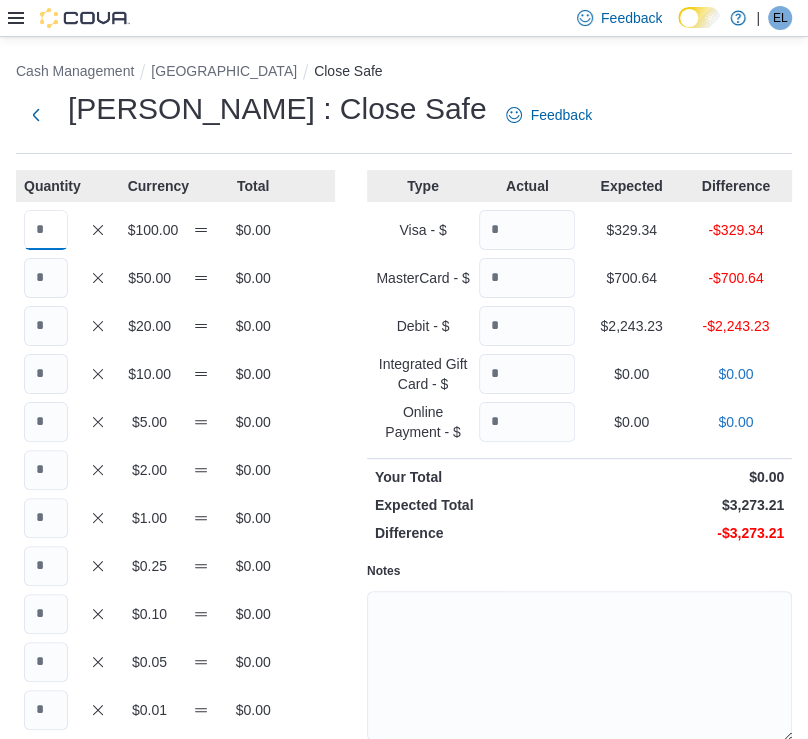 click at bounding box center [46, 230] 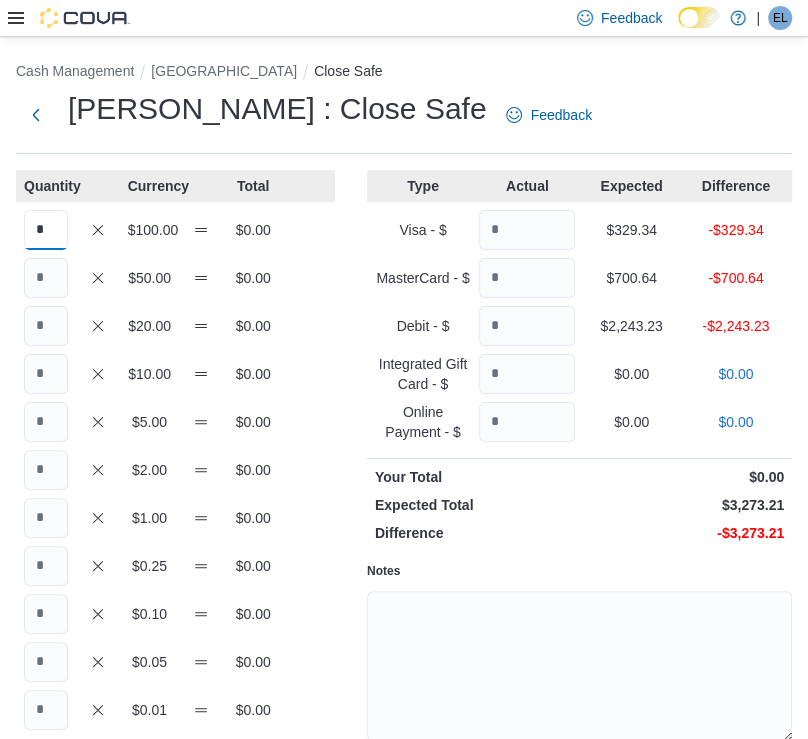 type on "*" 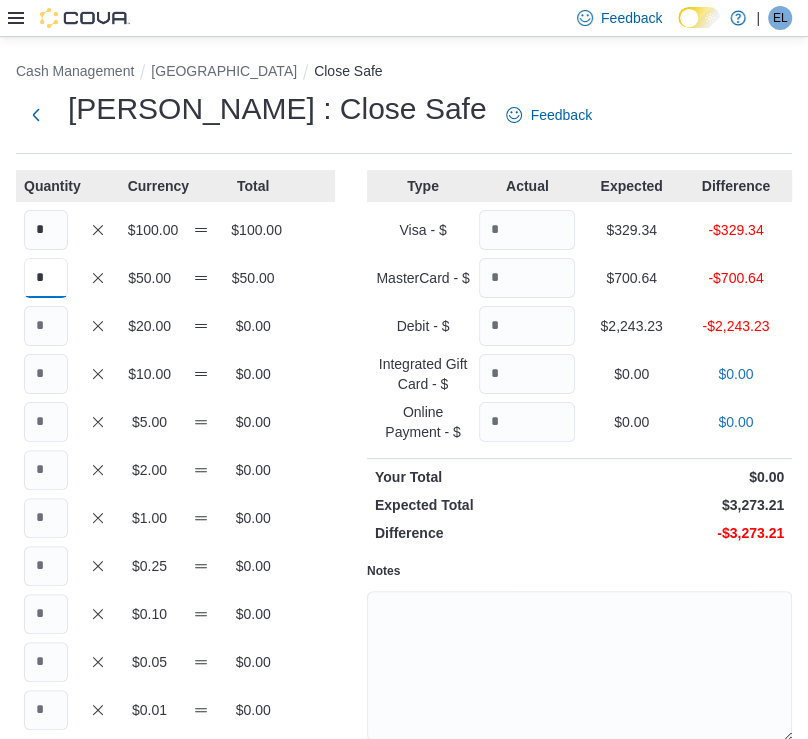 type on "*" 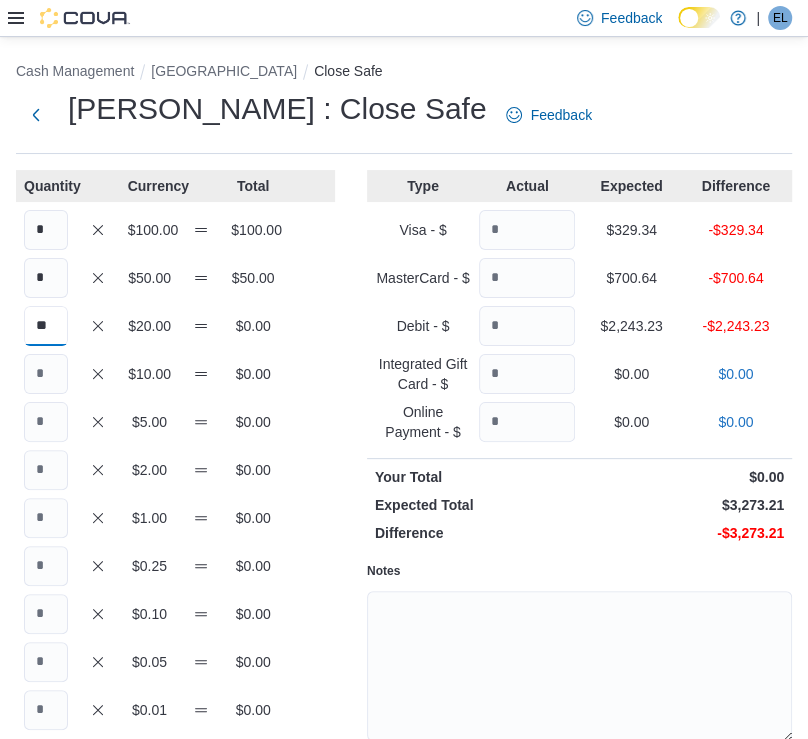 type on "**" 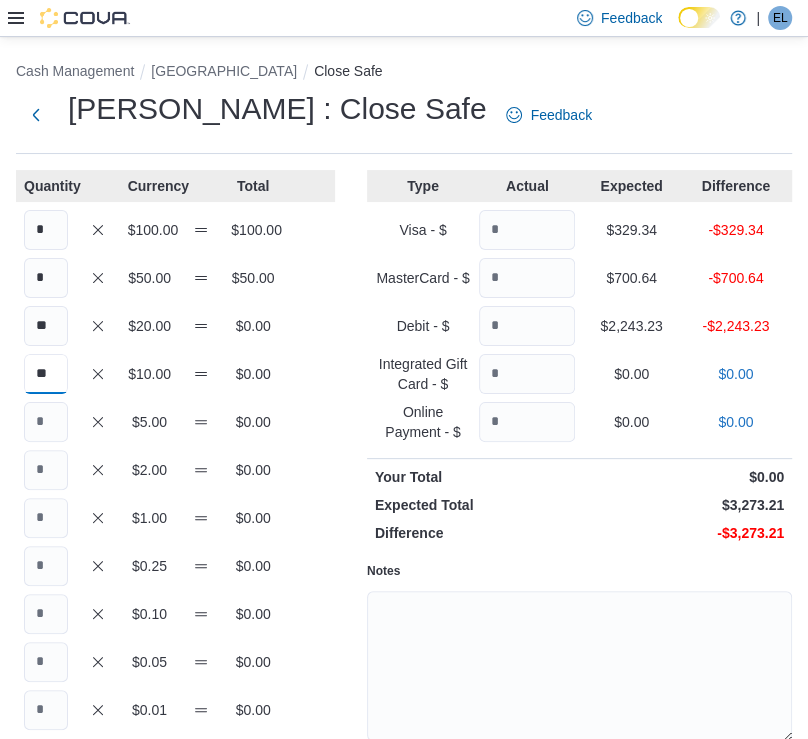 type on "**" 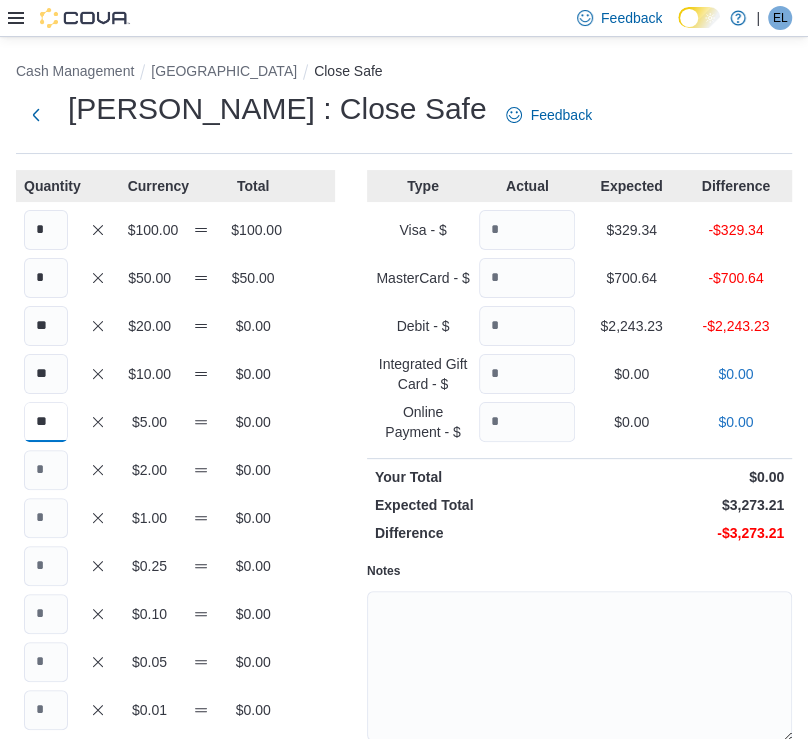type on "**" 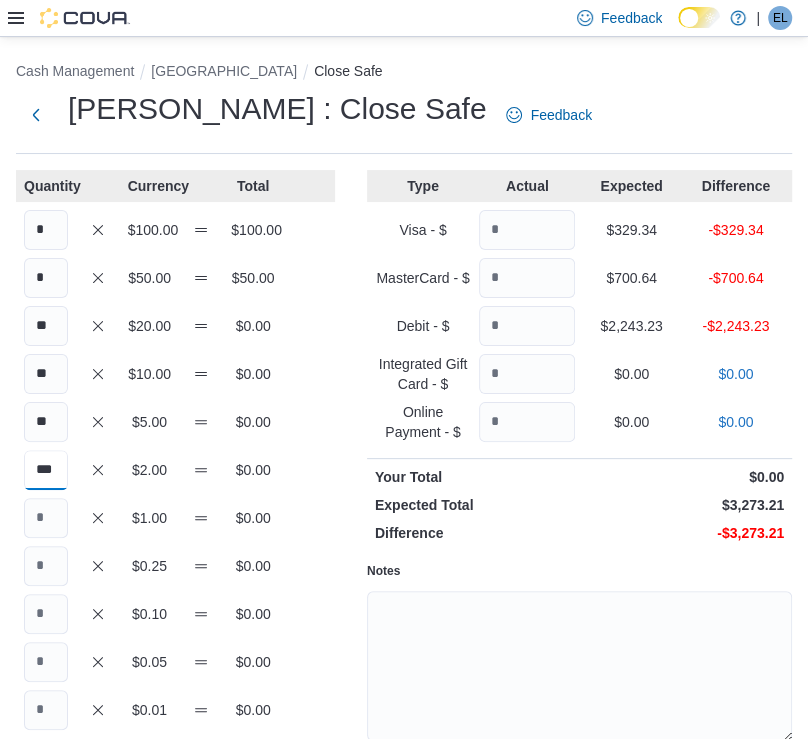 type on "***" 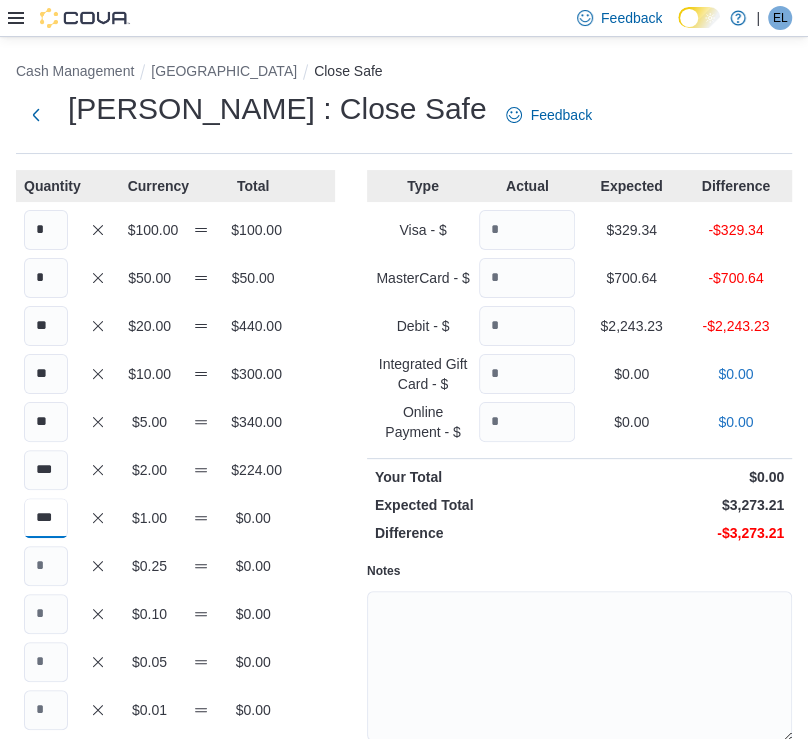 type on "***" 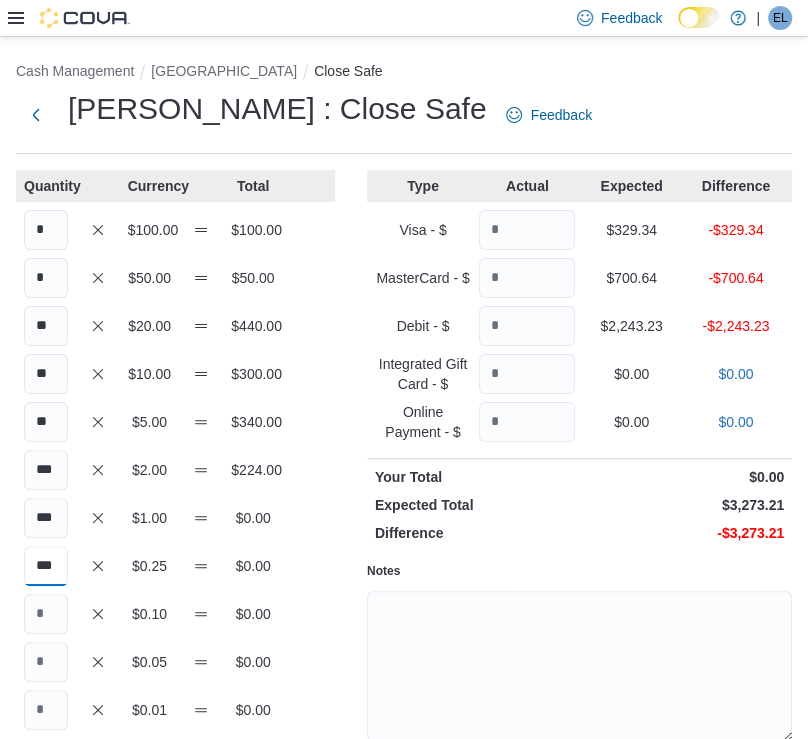 type on "***" 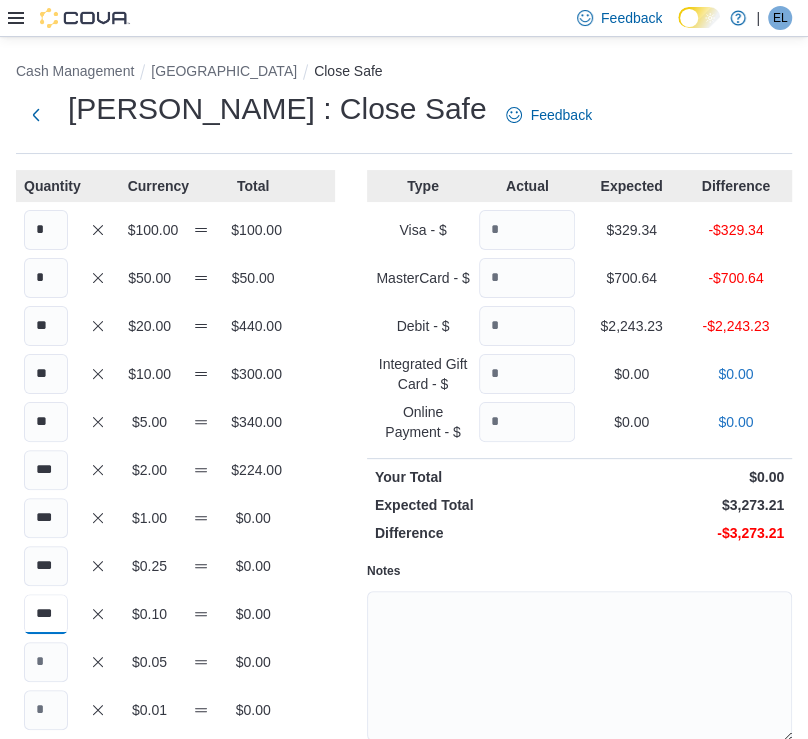 type on "***" 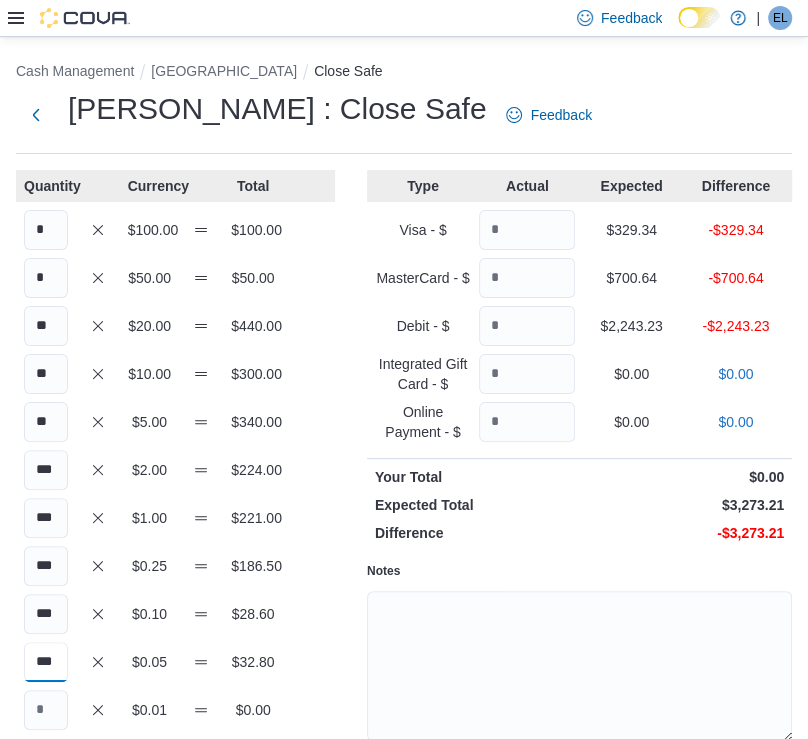 scroll, scrollTop: 0, scrollLeft: 0, axis: both 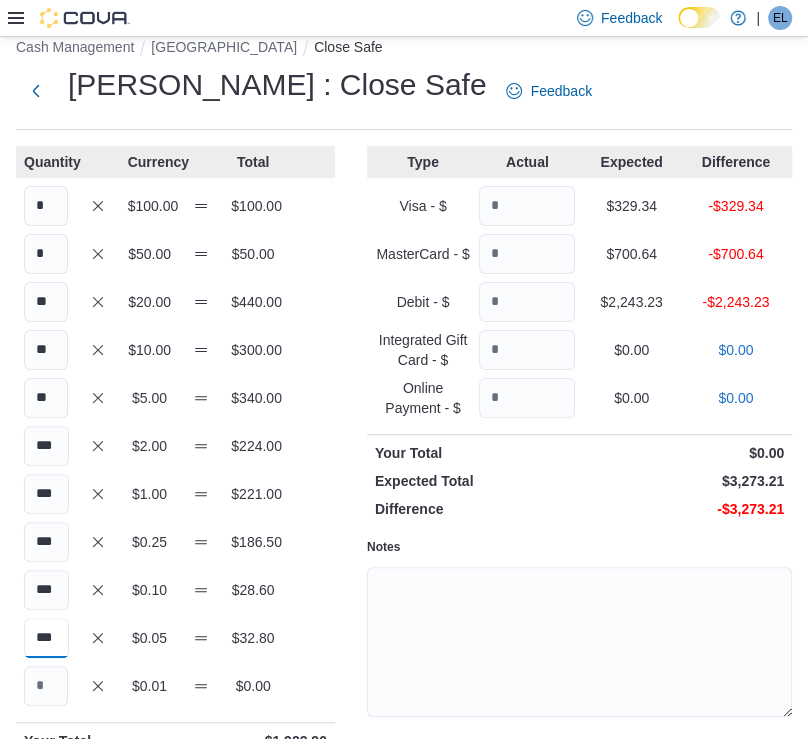 type on "***" 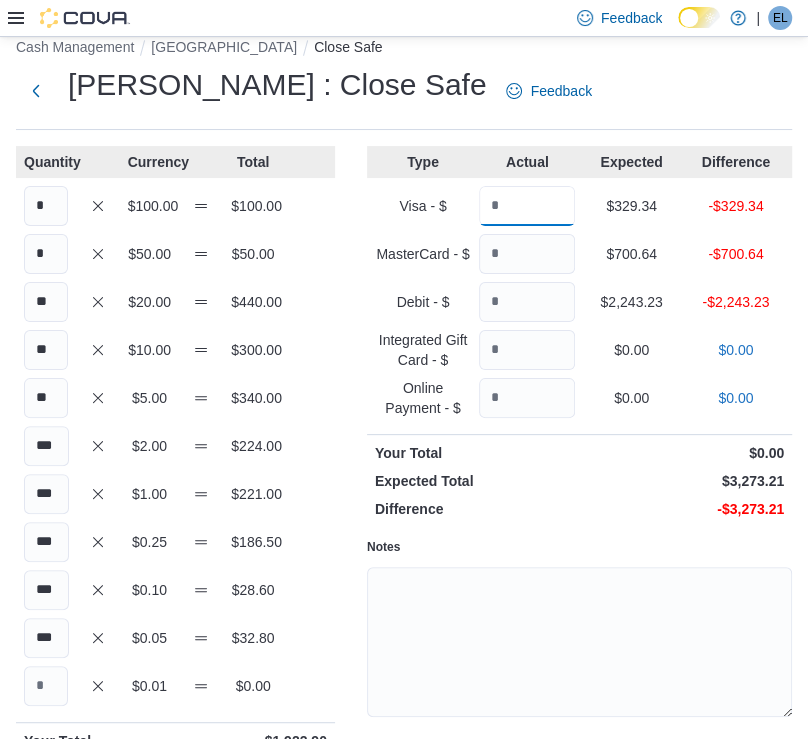 click at bounding box center (527, 206) 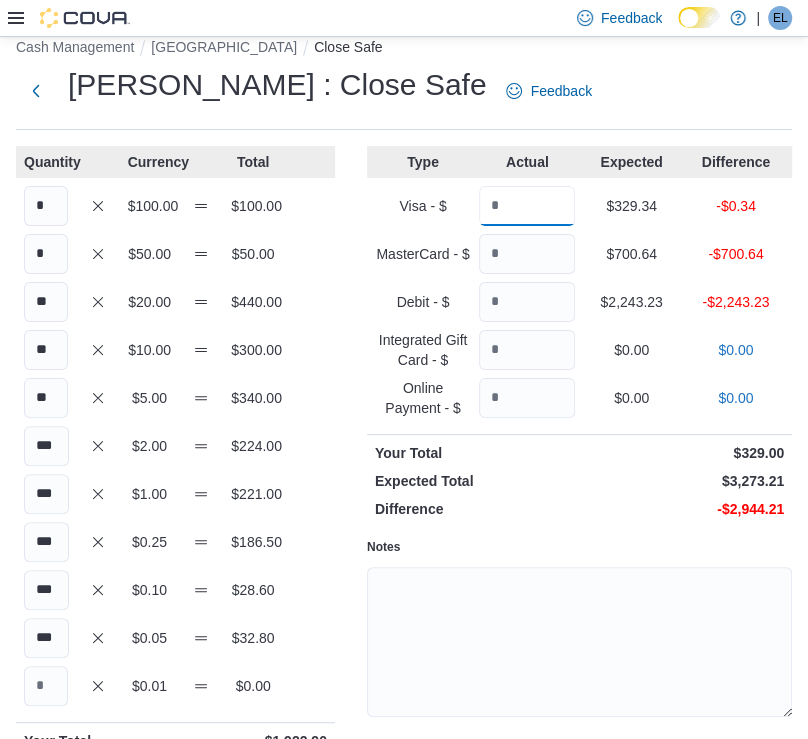 type on "******" 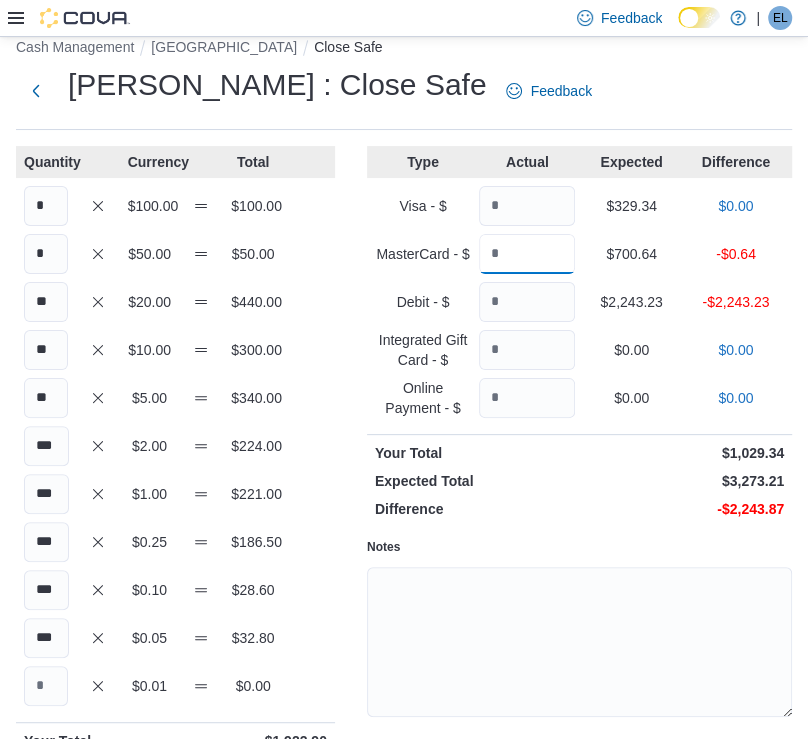 type on "******" 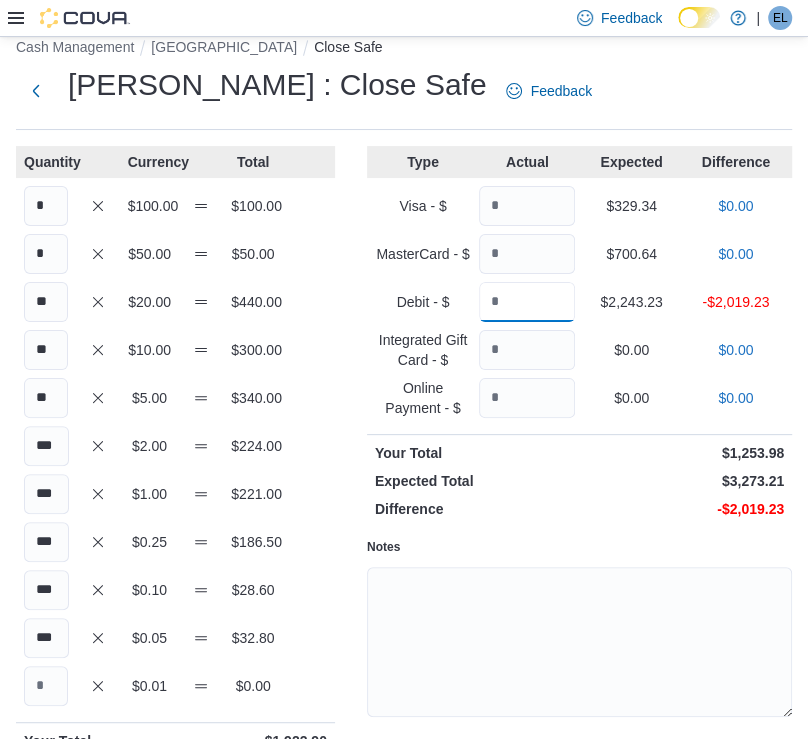 type on "*******" 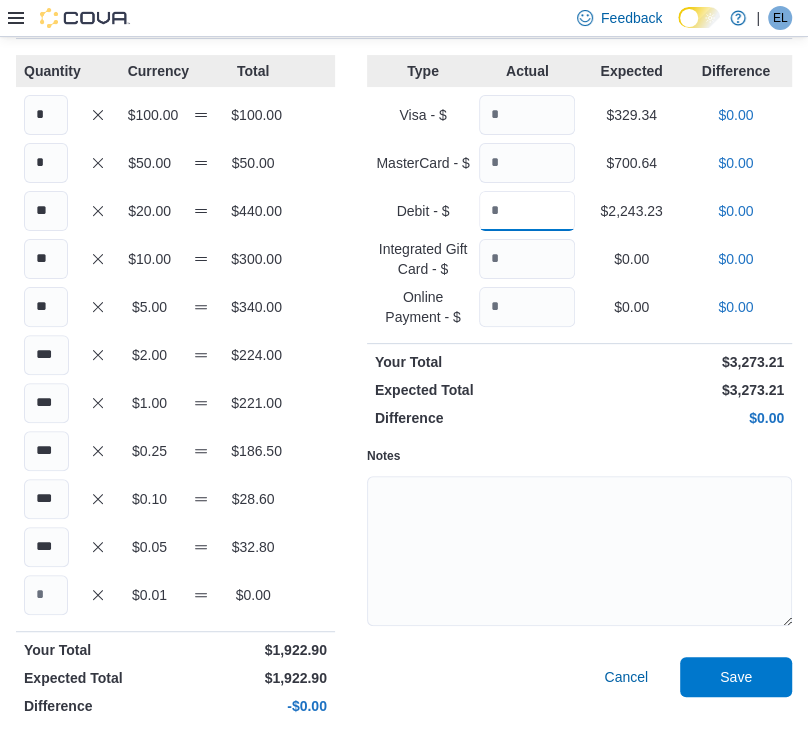 scroll, scrollTop: 114, scrollLeft: 0, axis: vertical 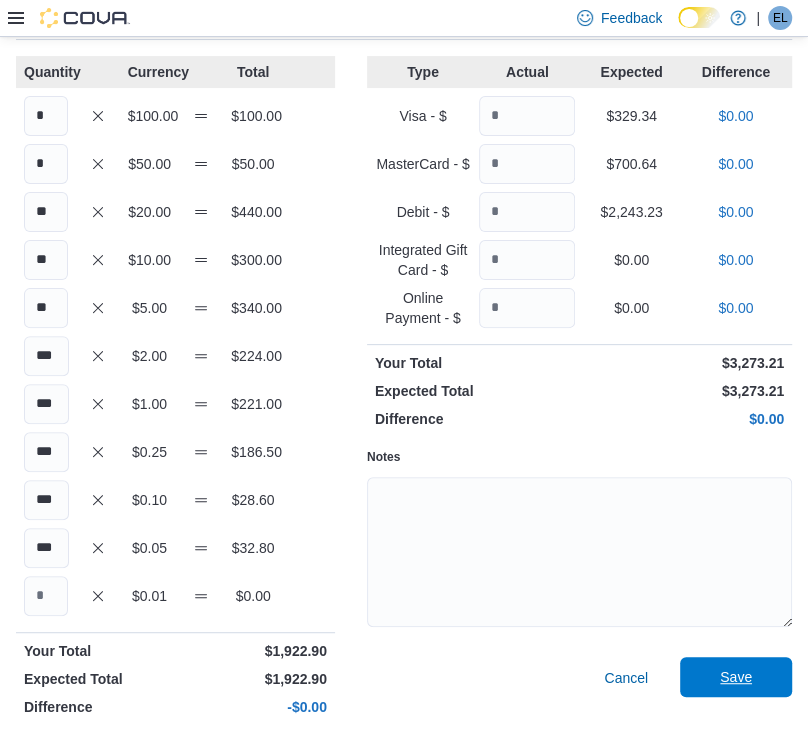 click on "Save" at bounding box center (736, 677) 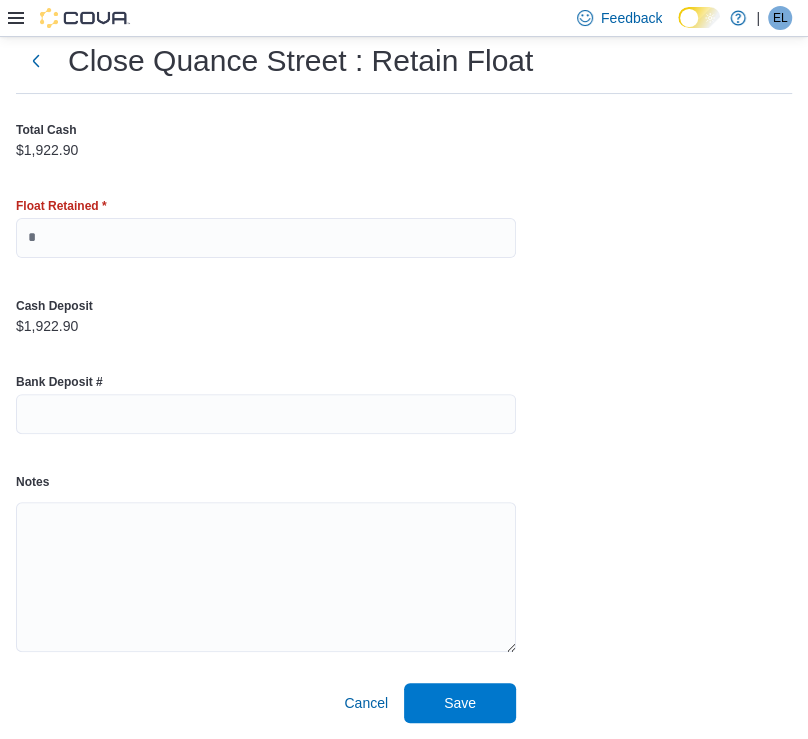 scroll, scrollTop: 59, scrollLeft: 0, axis: vertical 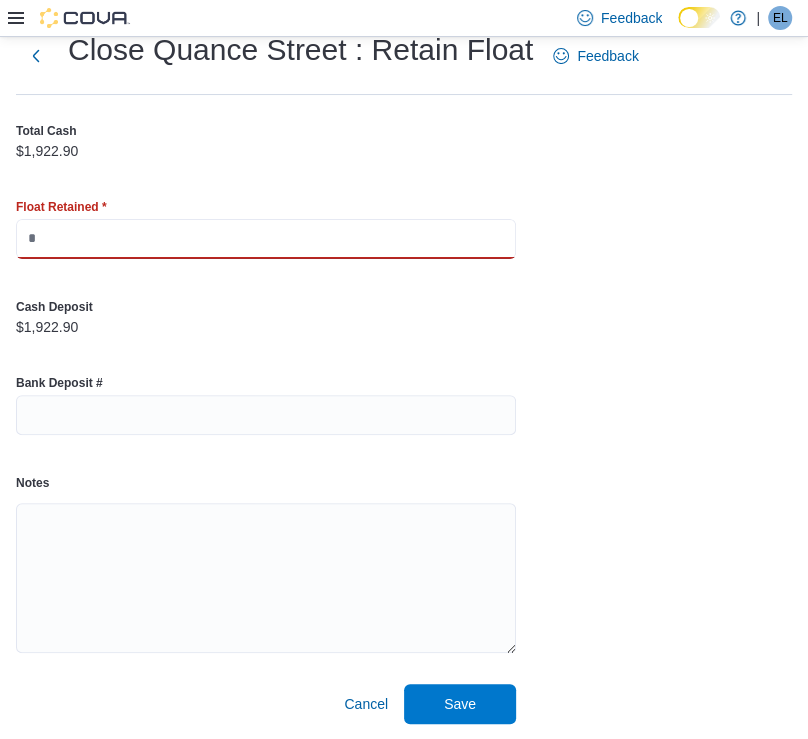 click at bounding box center (266, 239) 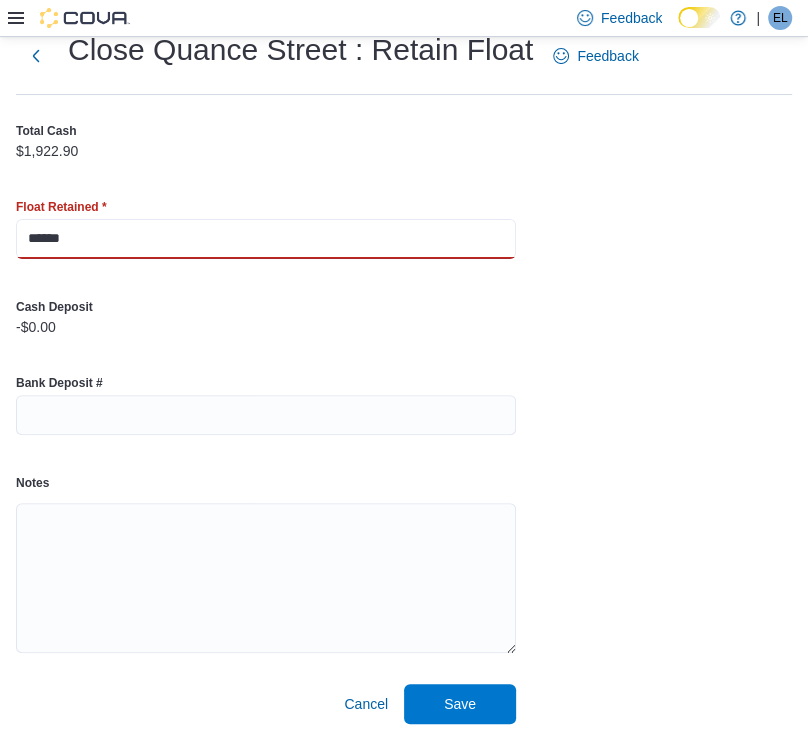type on "******" 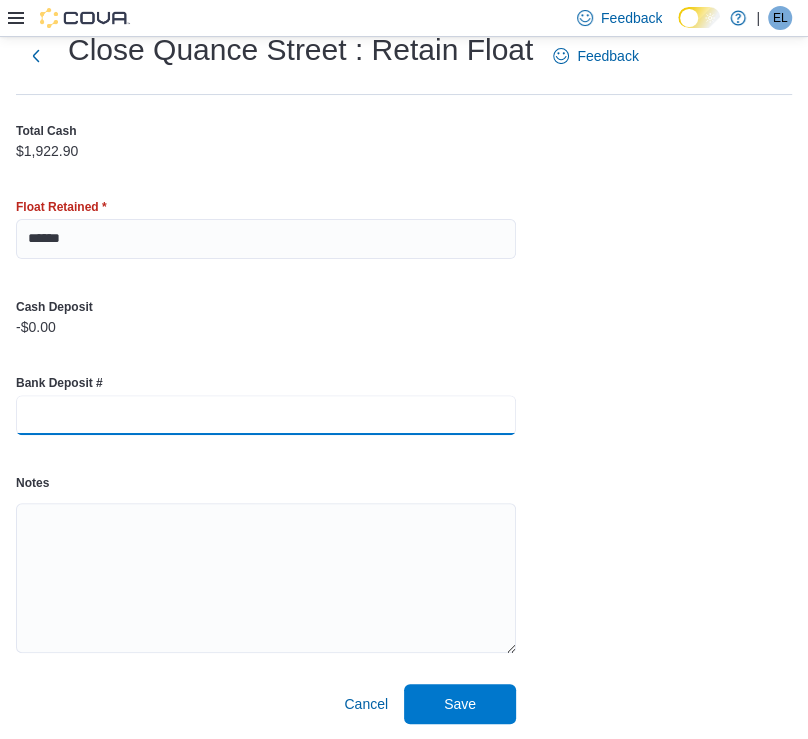 click at bounding box center (266, 415) 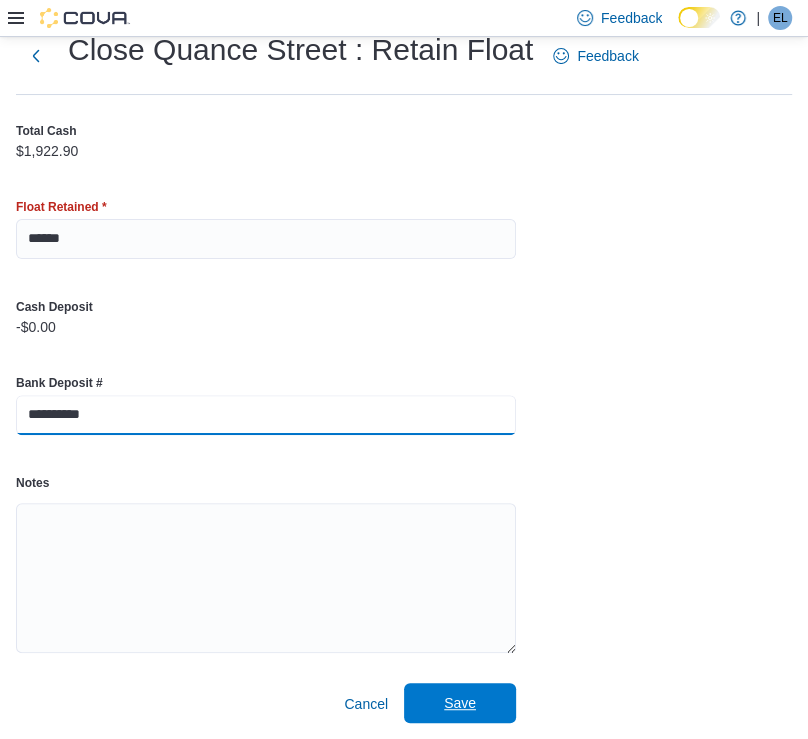 type on "**********" 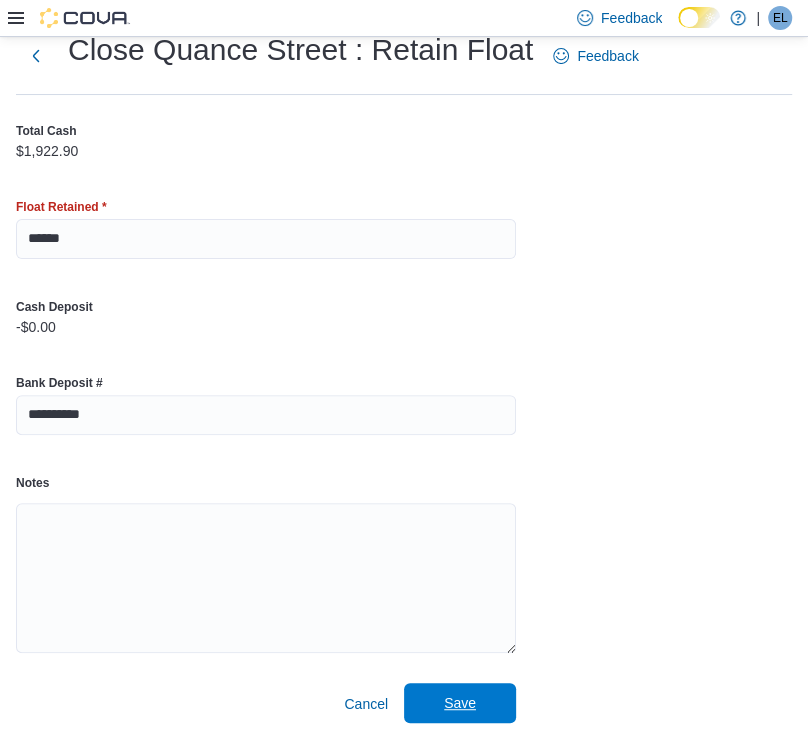 click on "Save" at bounding box center (460, 703) 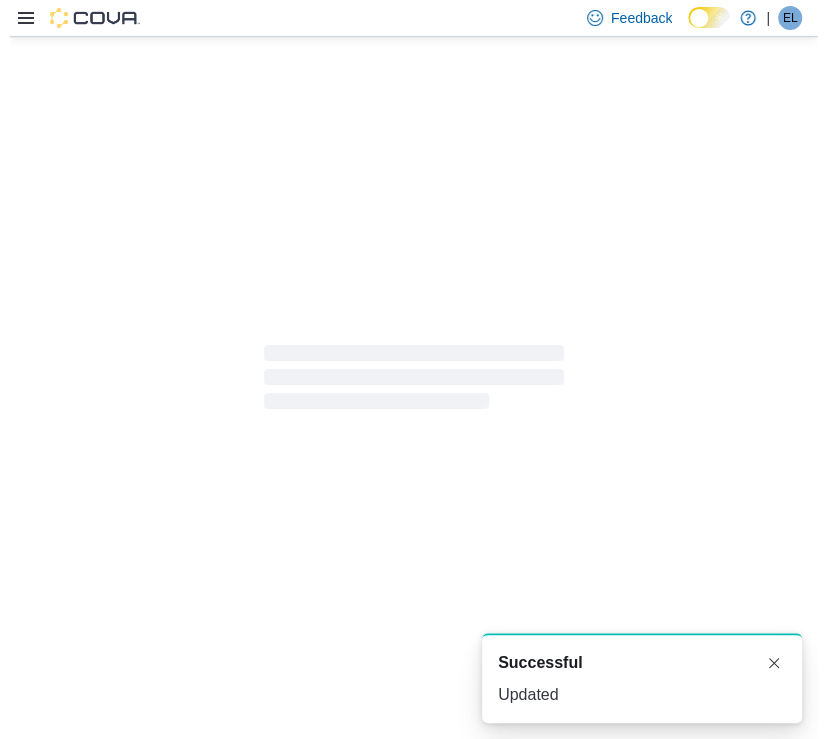 scroll, scrollTop: 0, scrollLeft: 0, axis: both 